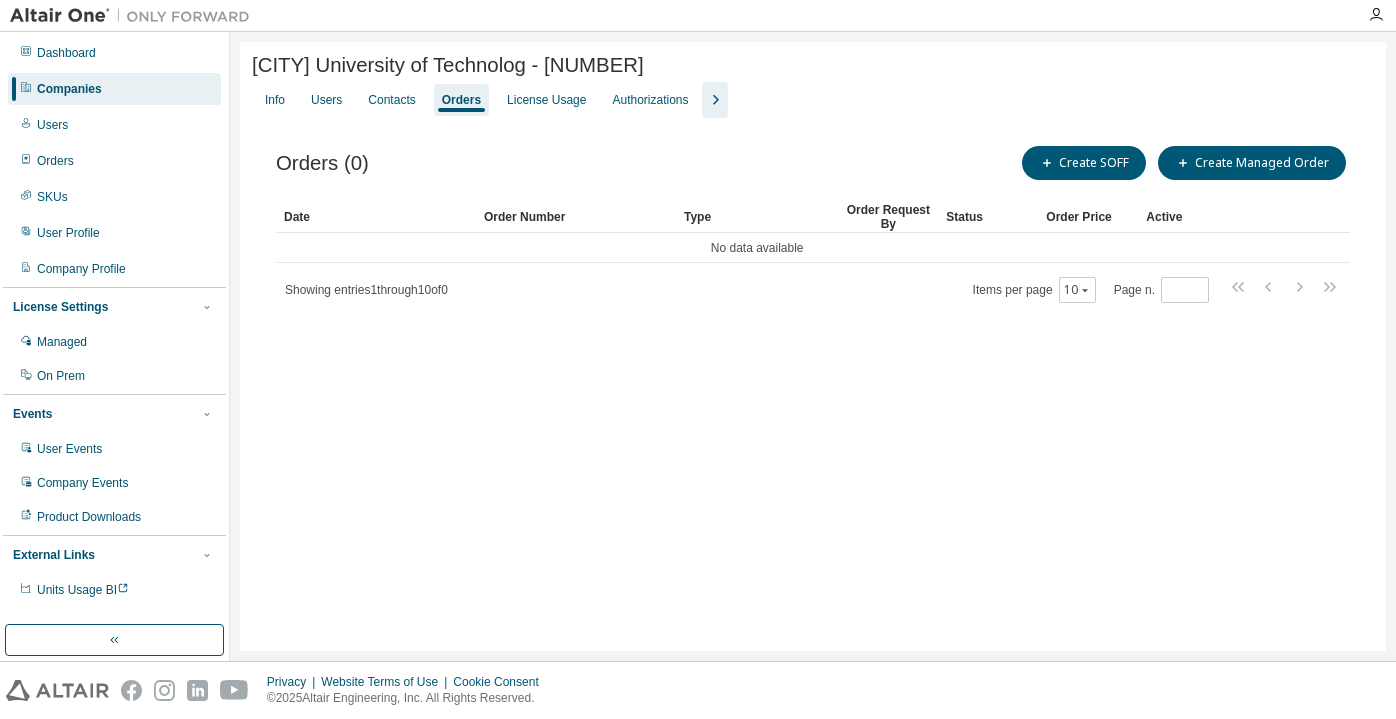 scroll, scrollTop: 0, scrollLeft: 0, axis: both 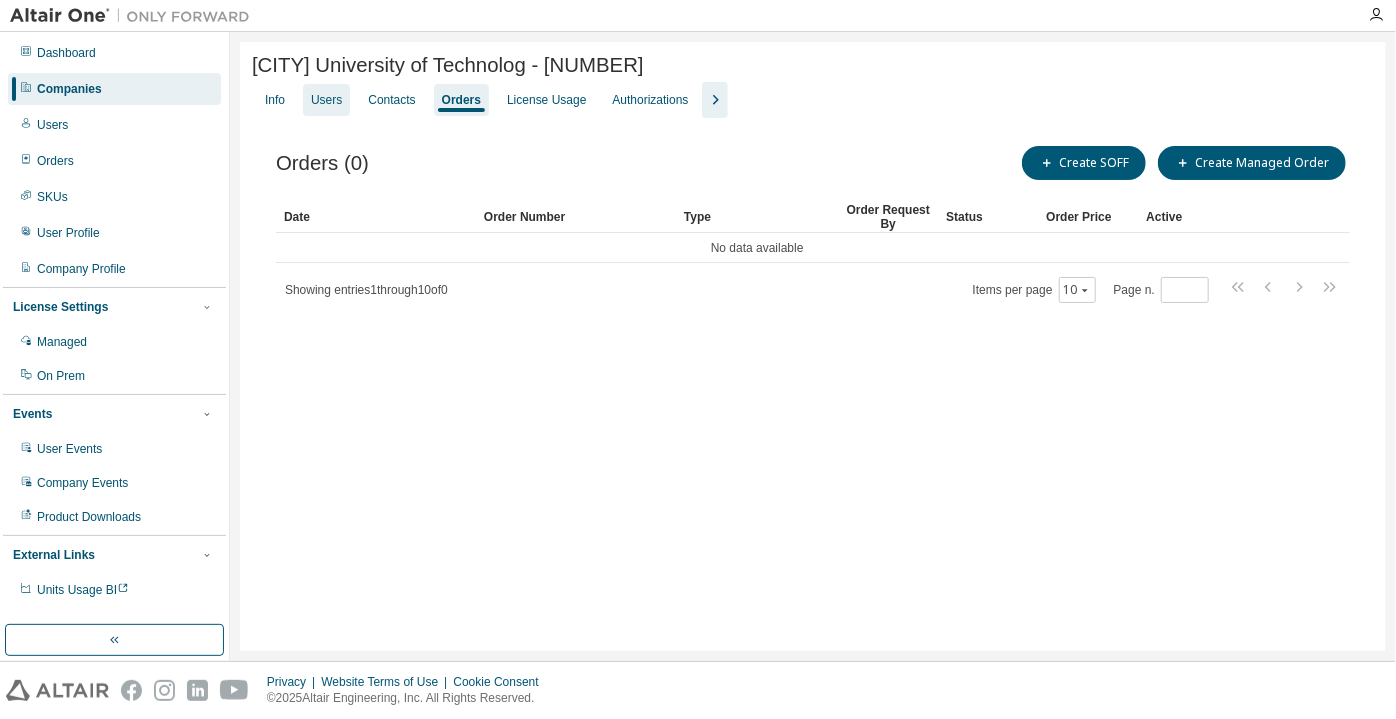 click on "Users" at bounding box center [326, 100] 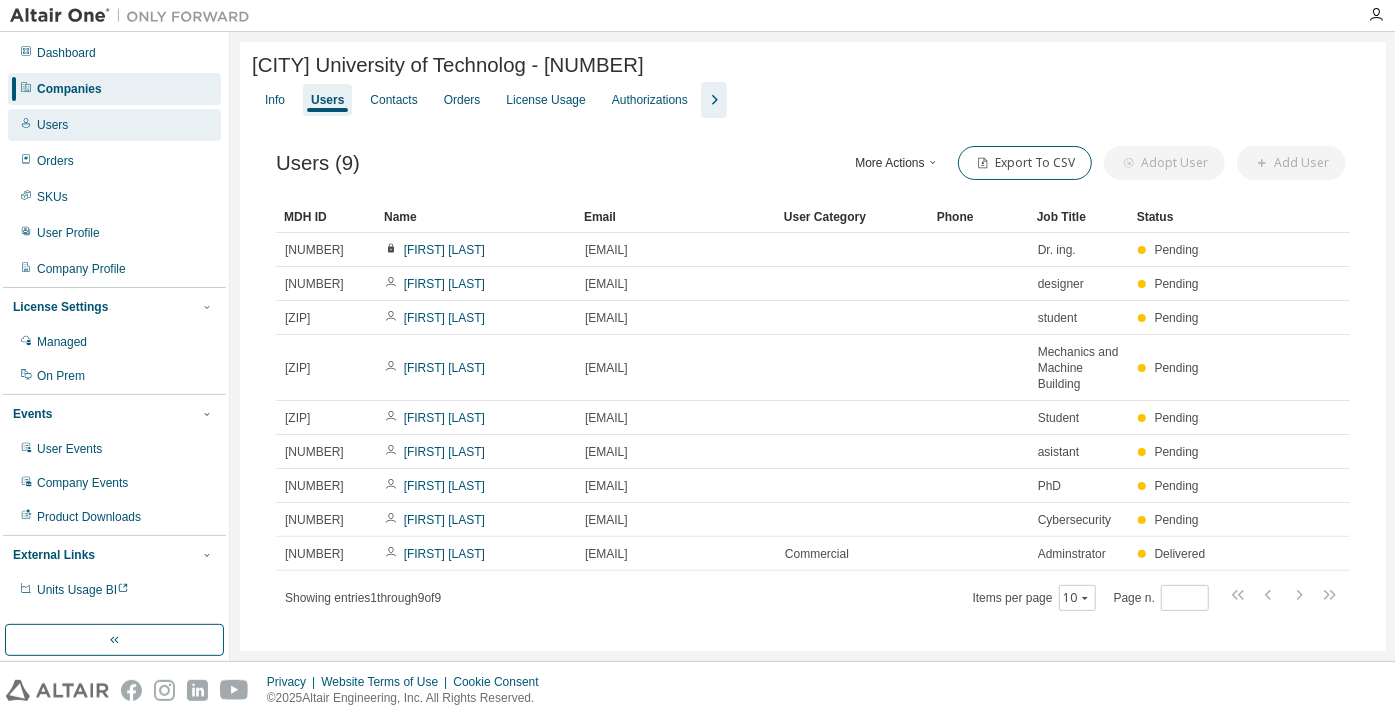 click on "Users" at bounding box center (114, 125) 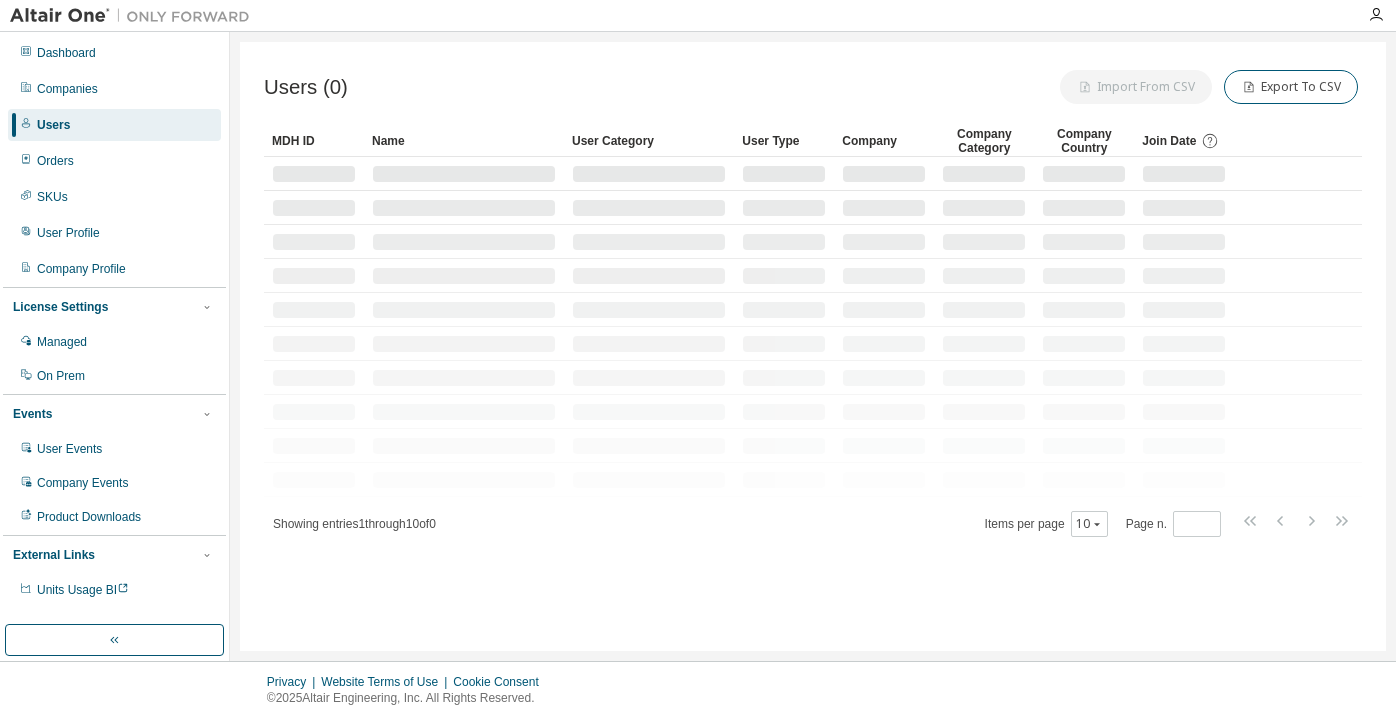scroll, scrollTop: 0, scrollLeft: 0, axis: both 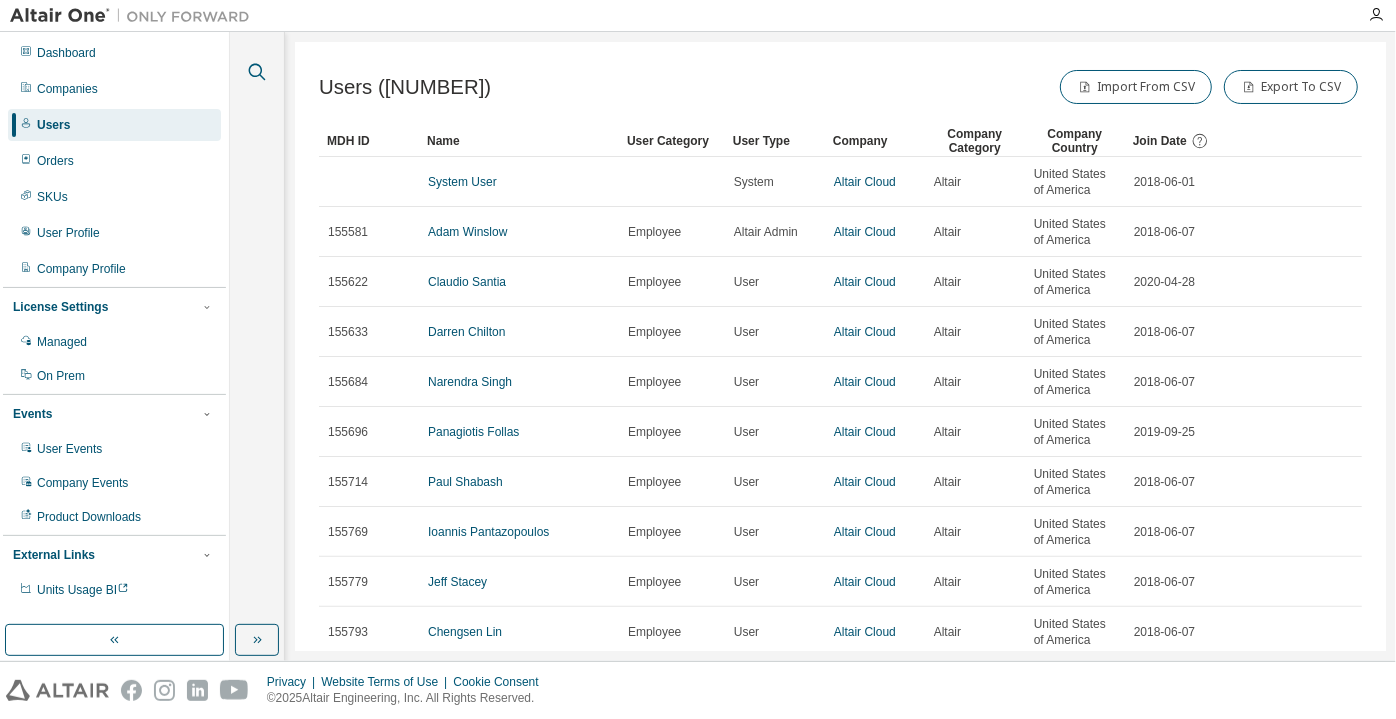 click 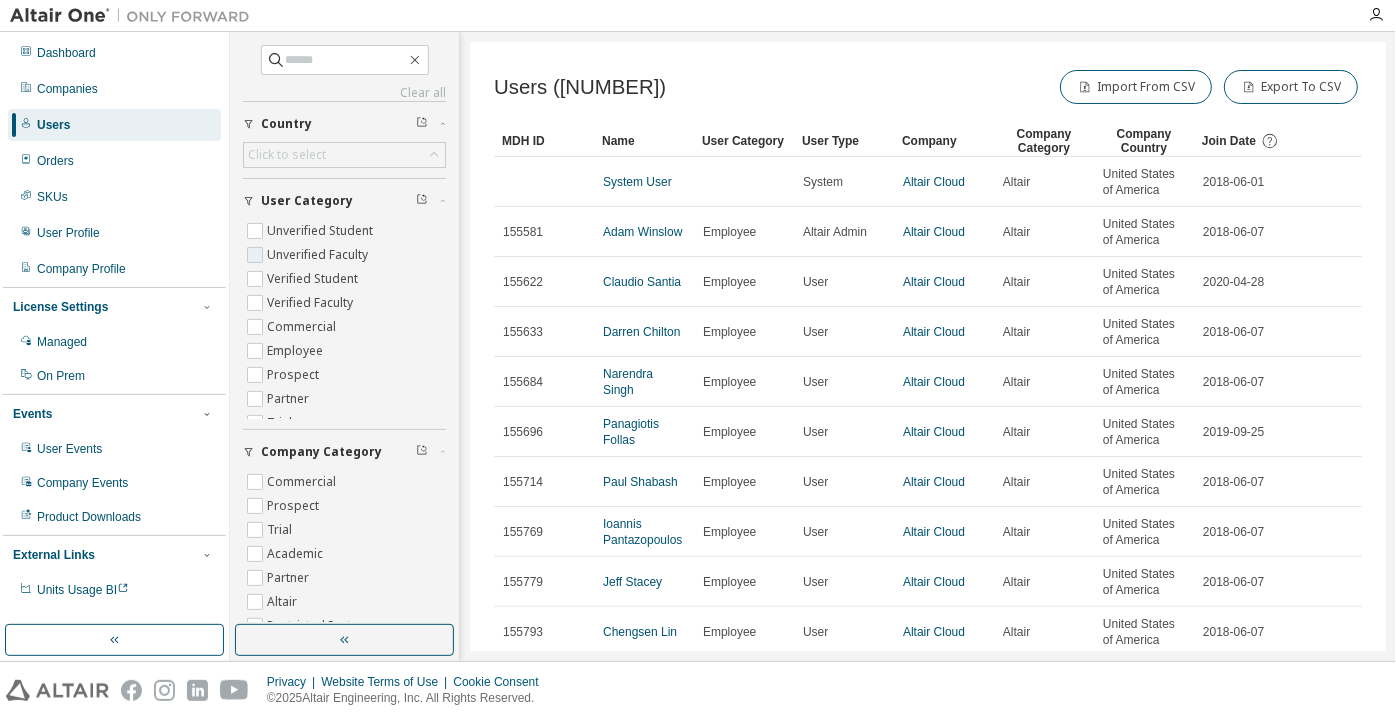 drag, startPoint x: 359, startPoint y: 228, endPoint x: 356, endPoint y: 258, distance: 30.149628 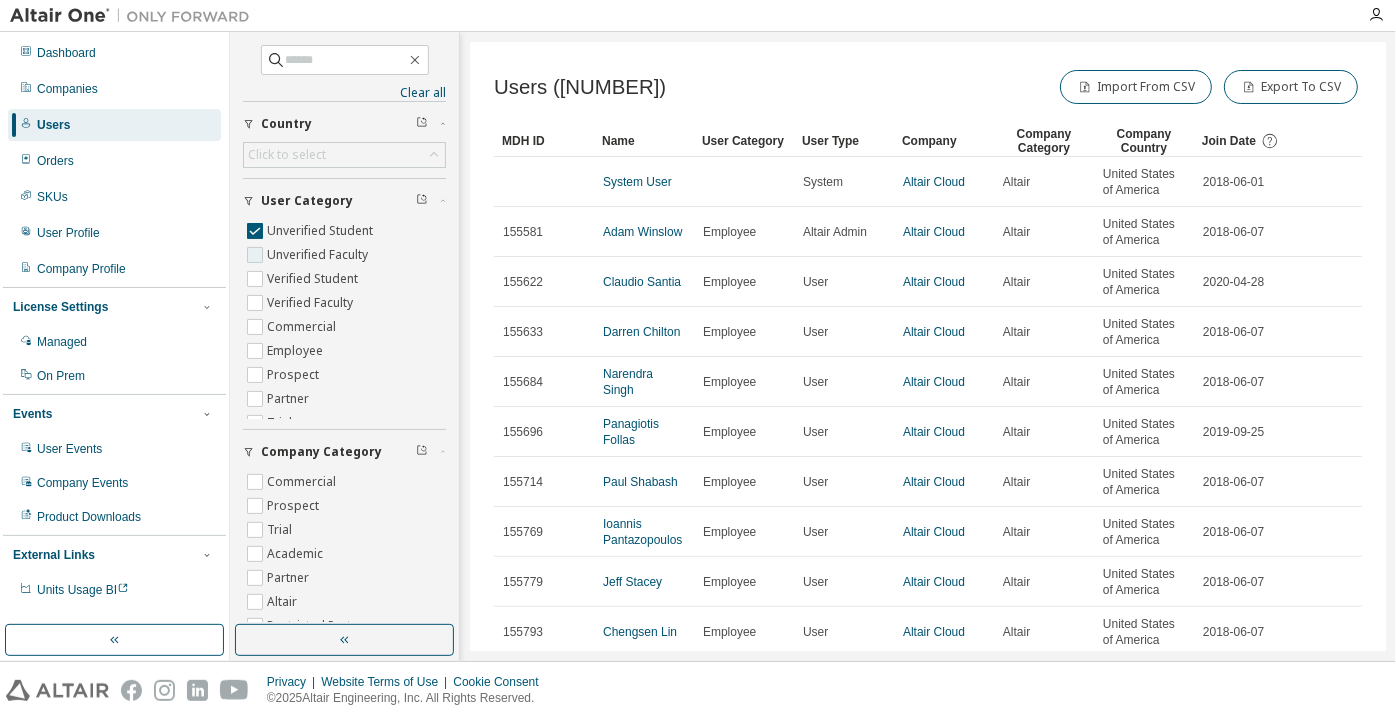 click on "Unverified Faculty" at bounding box center [319, 255] 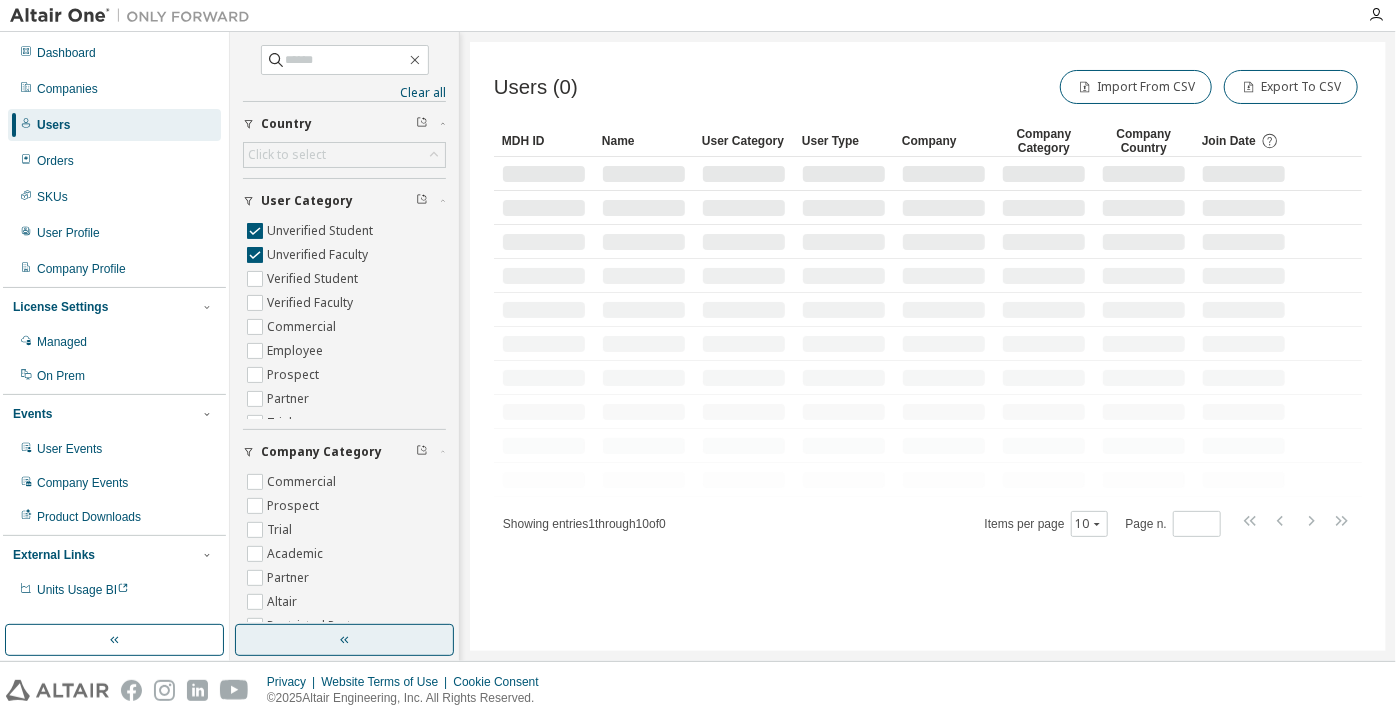 click at bounding box center (344, 640) 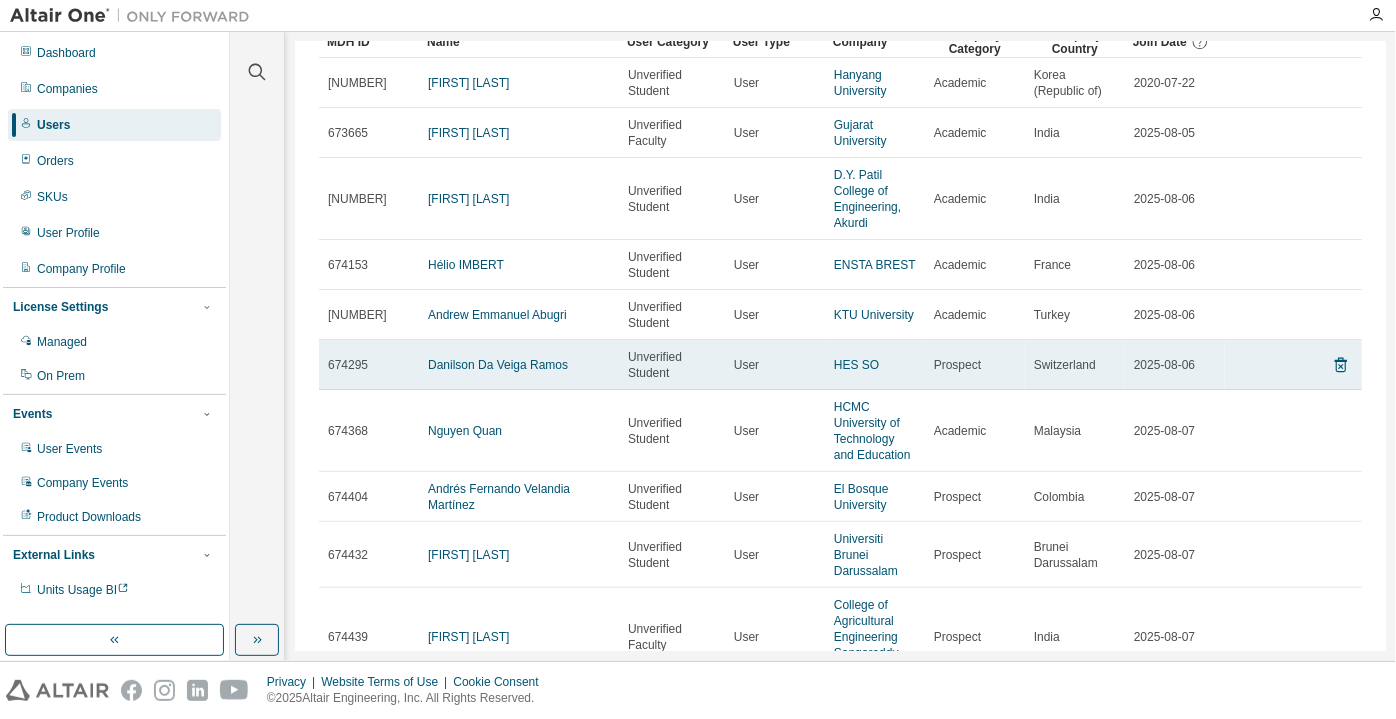 scroll, scrollTop: 0, scrollLeft: 0, axis: both 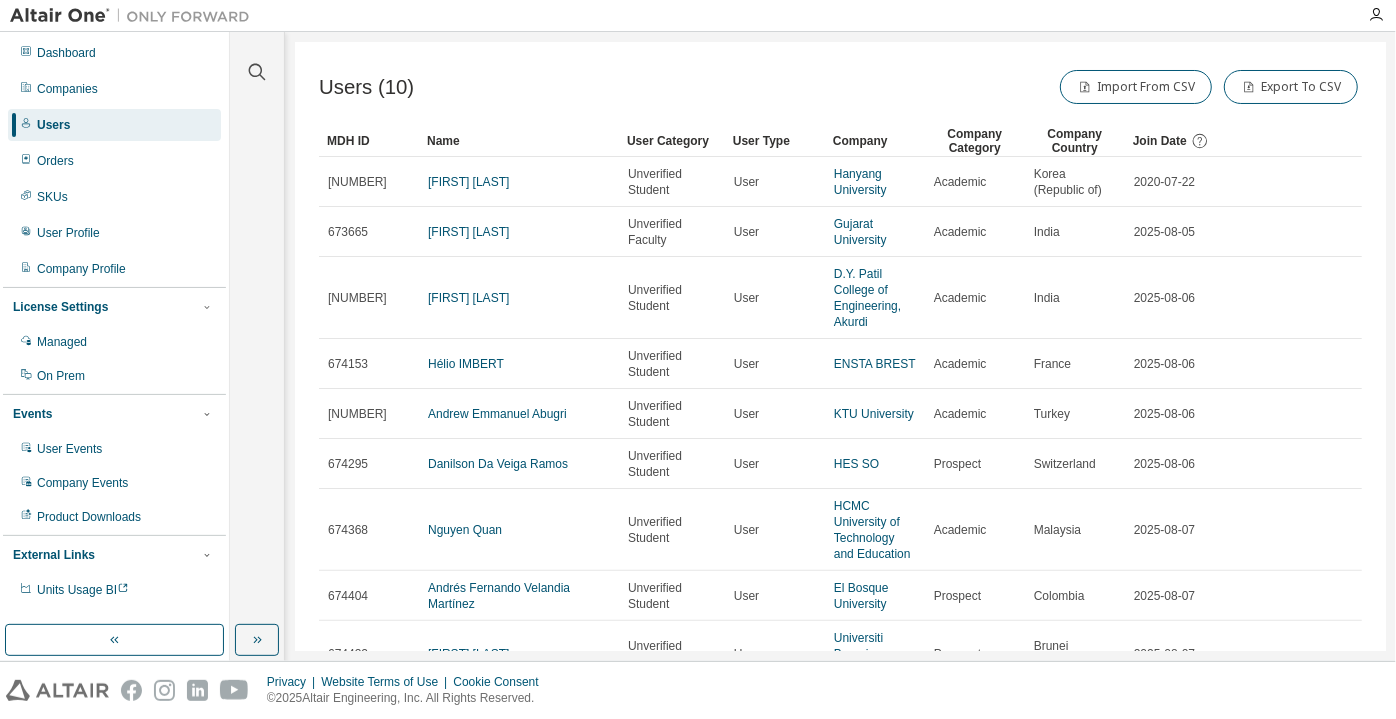 click on "Company Category" at bounding box center [975, 141] 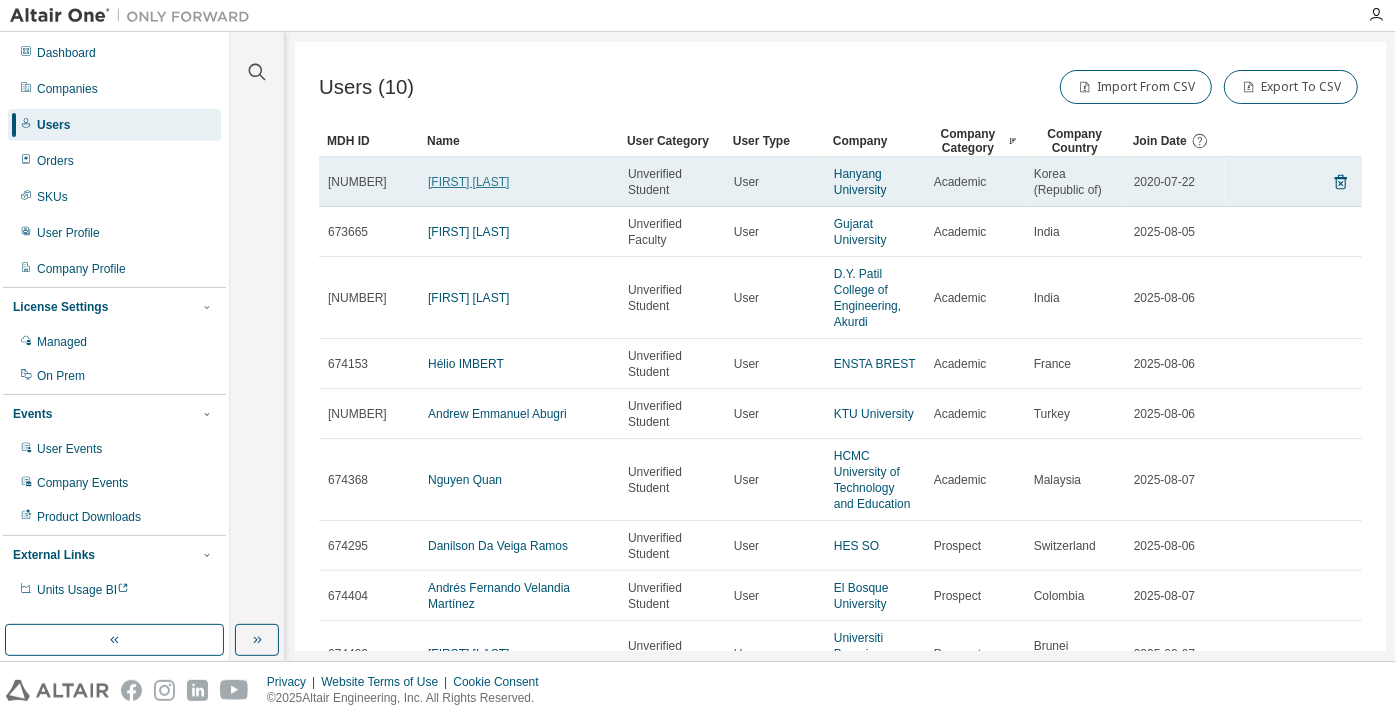 click on "Namhee Ryu" at bounding box center (468, 182) 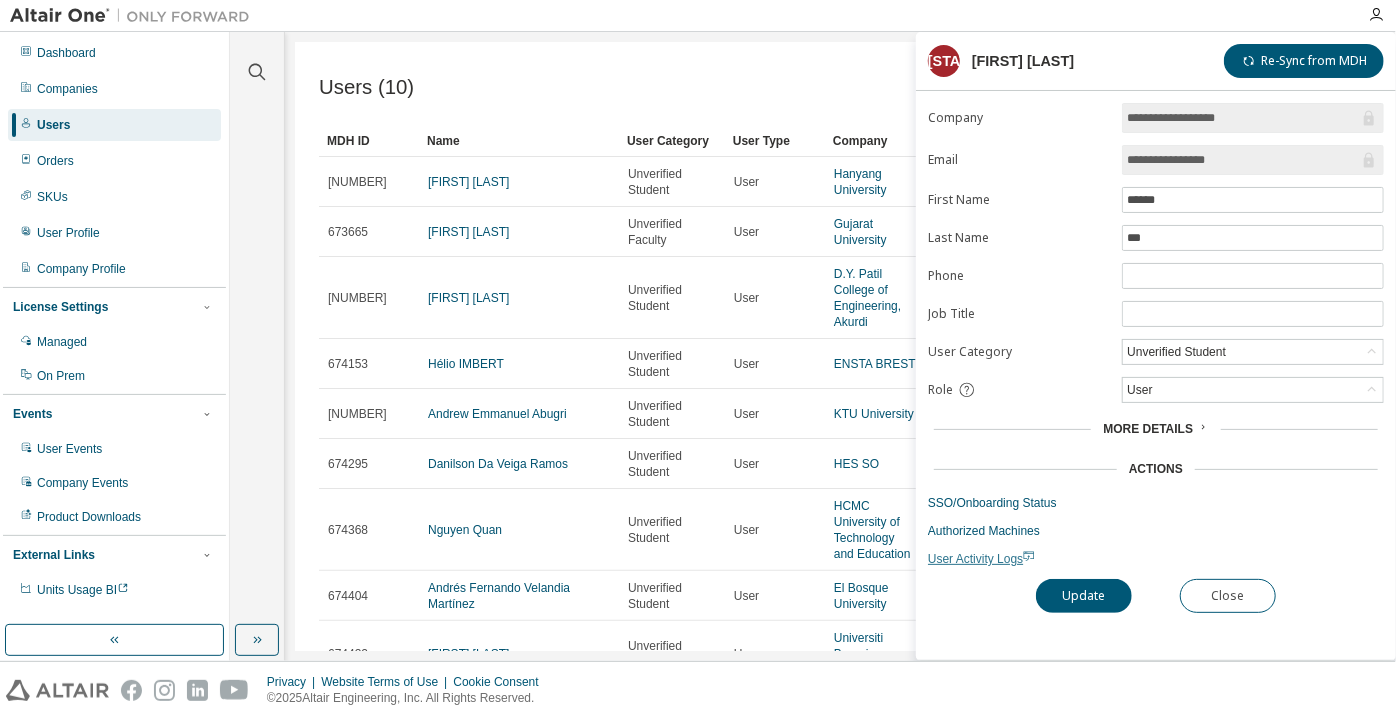 click on "User Activity Logs" at bounding box center [981, 559] 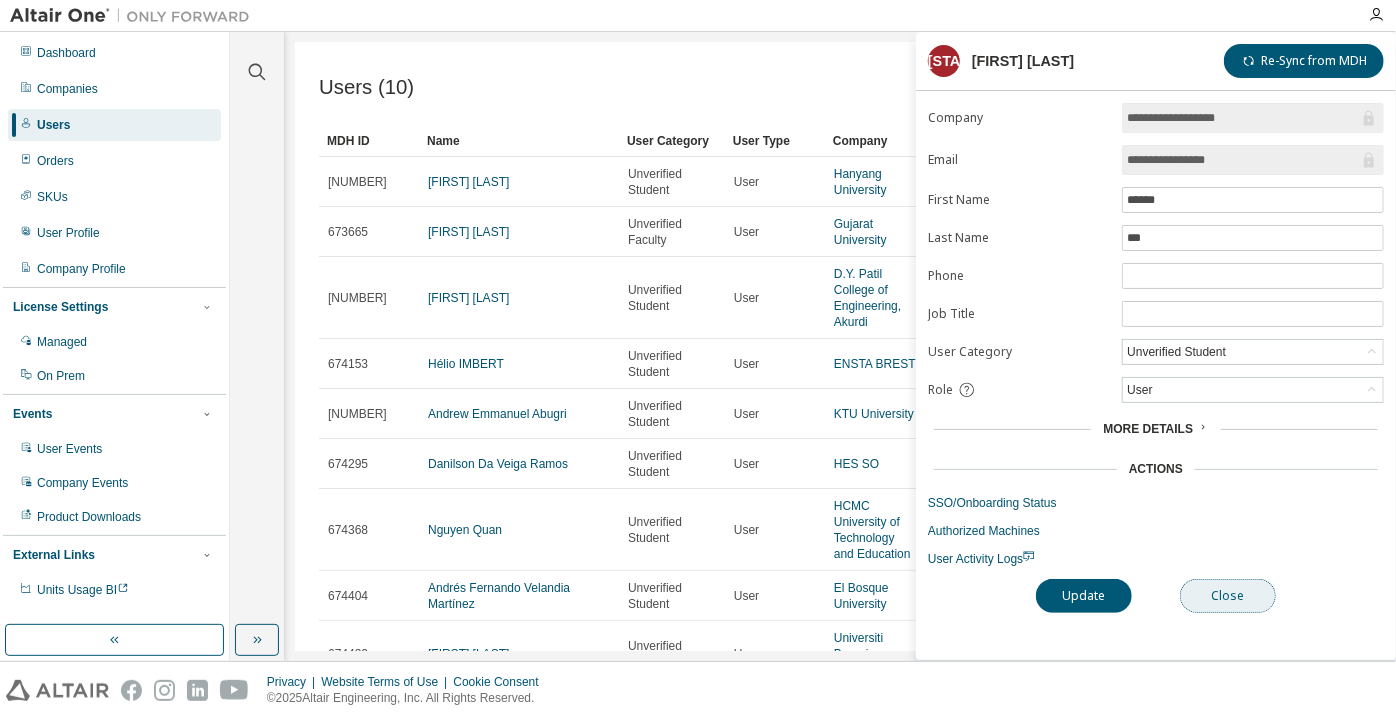 click on "Close" at bounding box center [1228, 596] 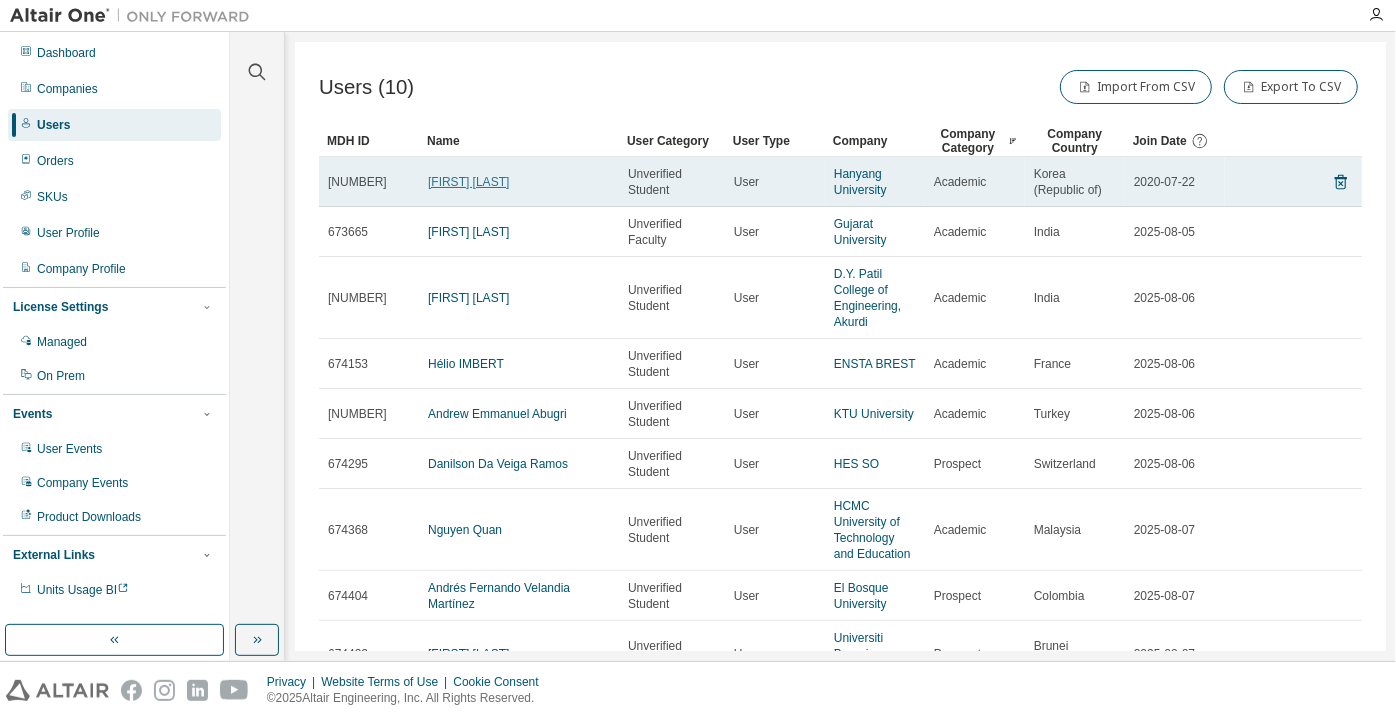 click on "Namhee Ryu" at bounding box center (468, 182) 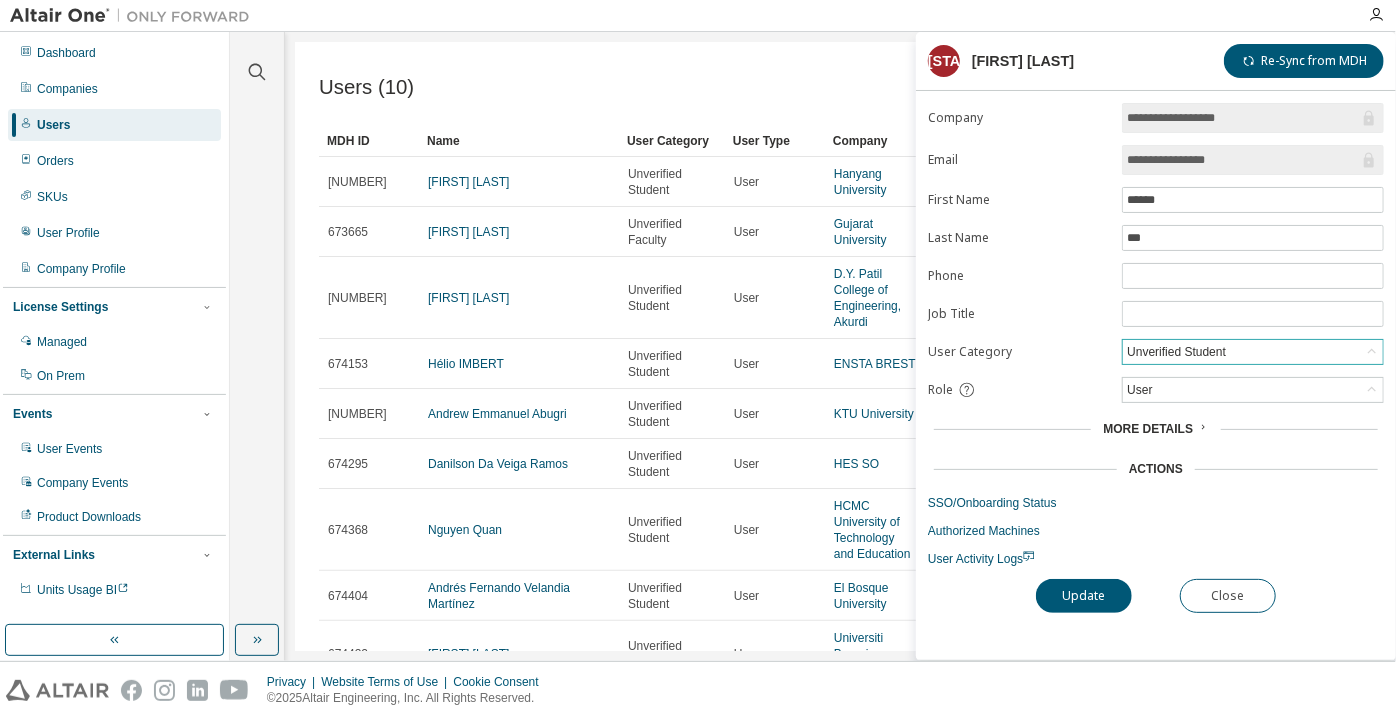 click on "Unverified Student" at bounding box center (1176, 352) 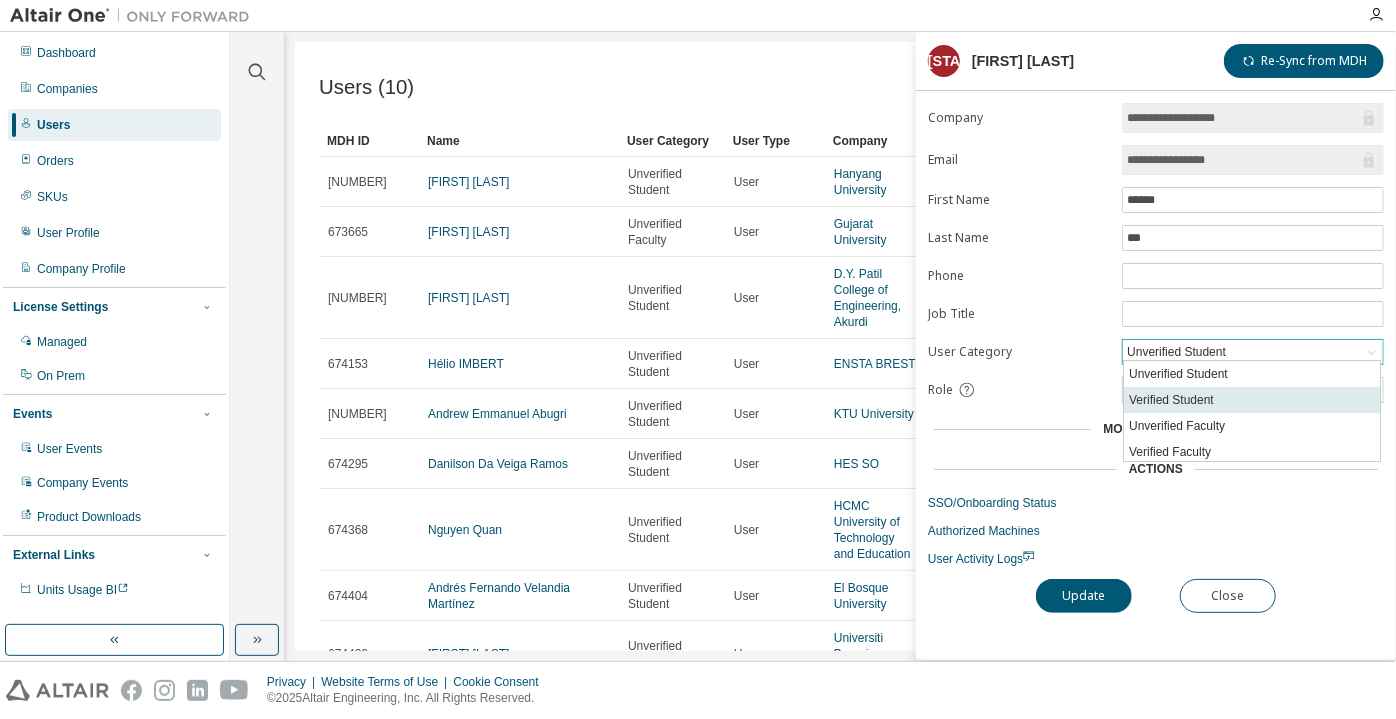 click on "Verified Student" at bounding box center [1252, 400] 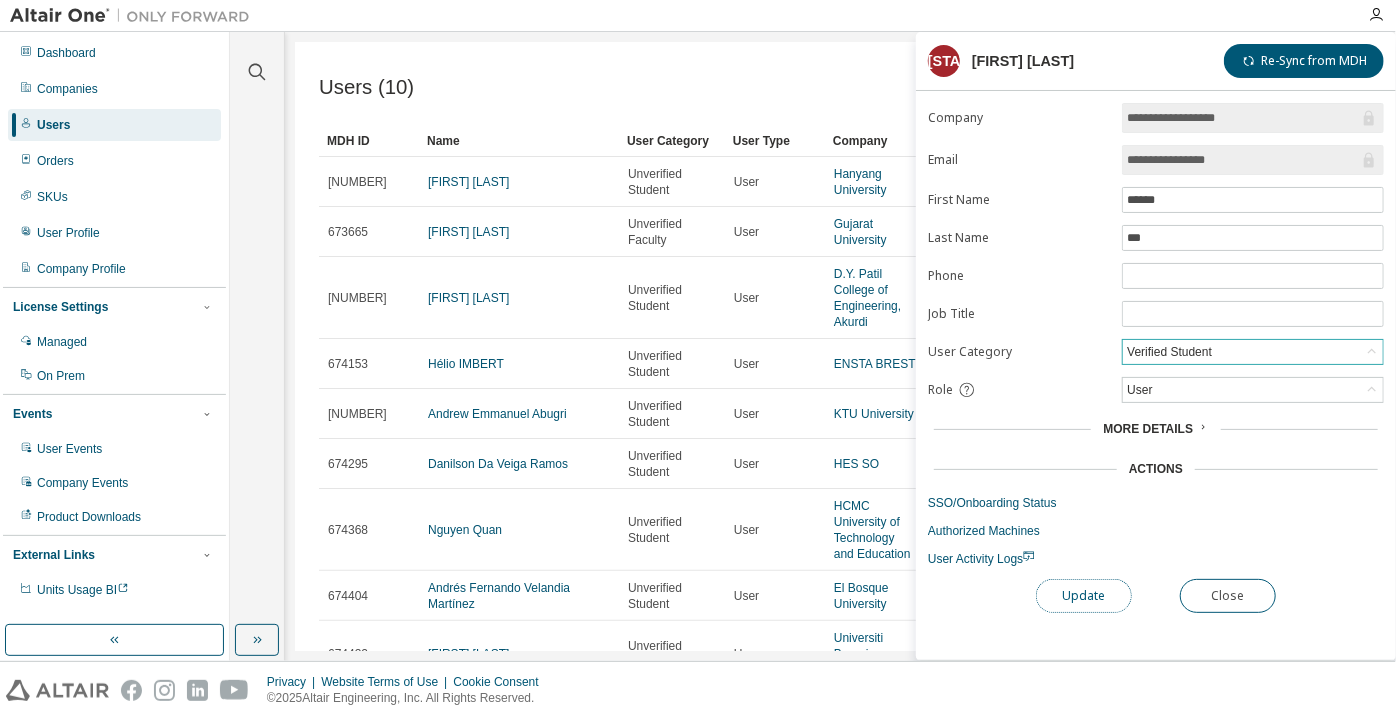 click on "Update" at bounding box center (1084, 596) 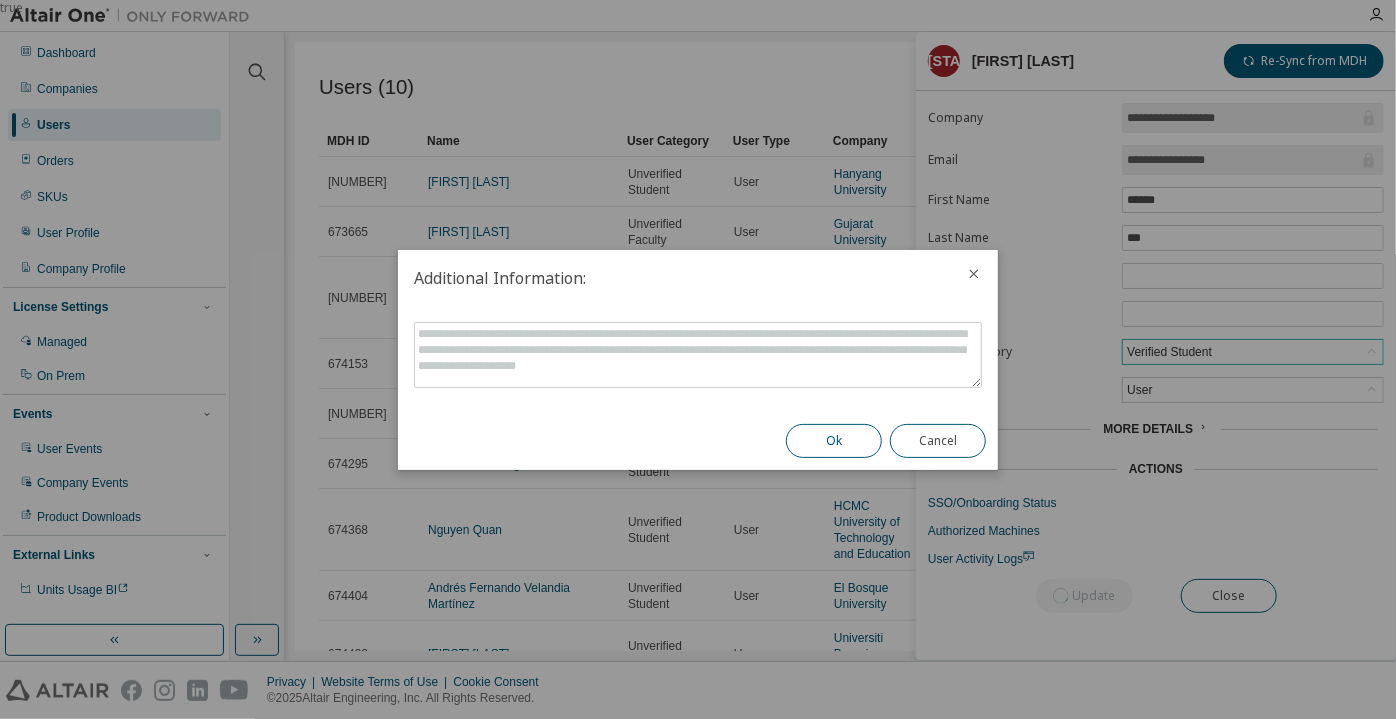 click on "Ok" at bounding box center [834, 441] 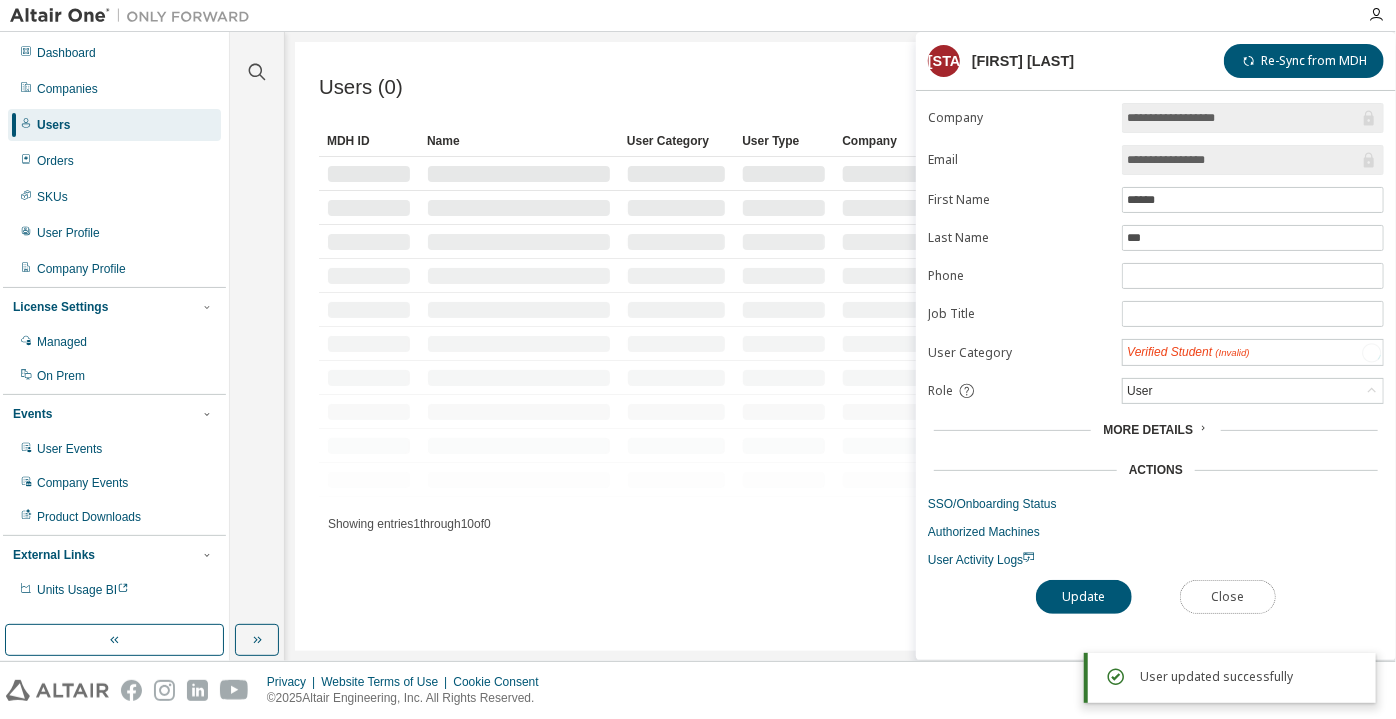 click on "Close" at bounding box center (1228, 597) 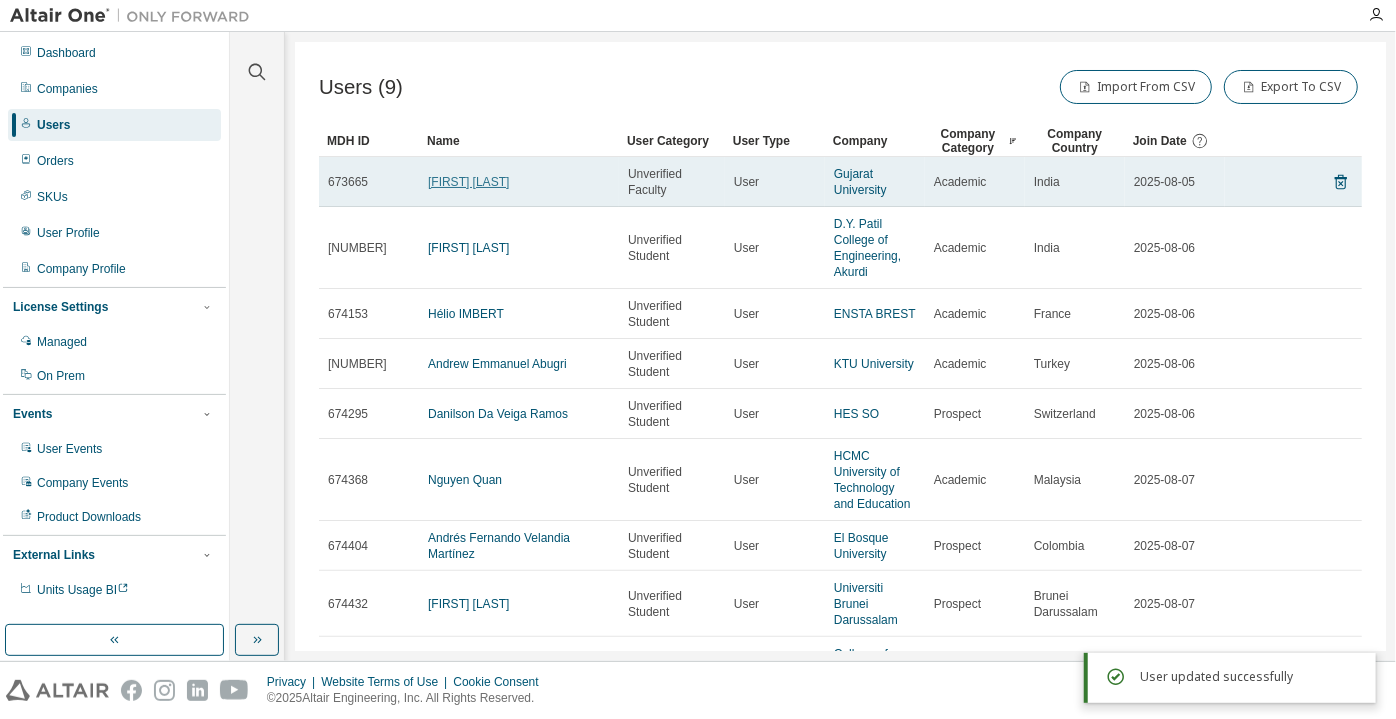 click on "Fenil Patel" at bounding box center (468, 182) 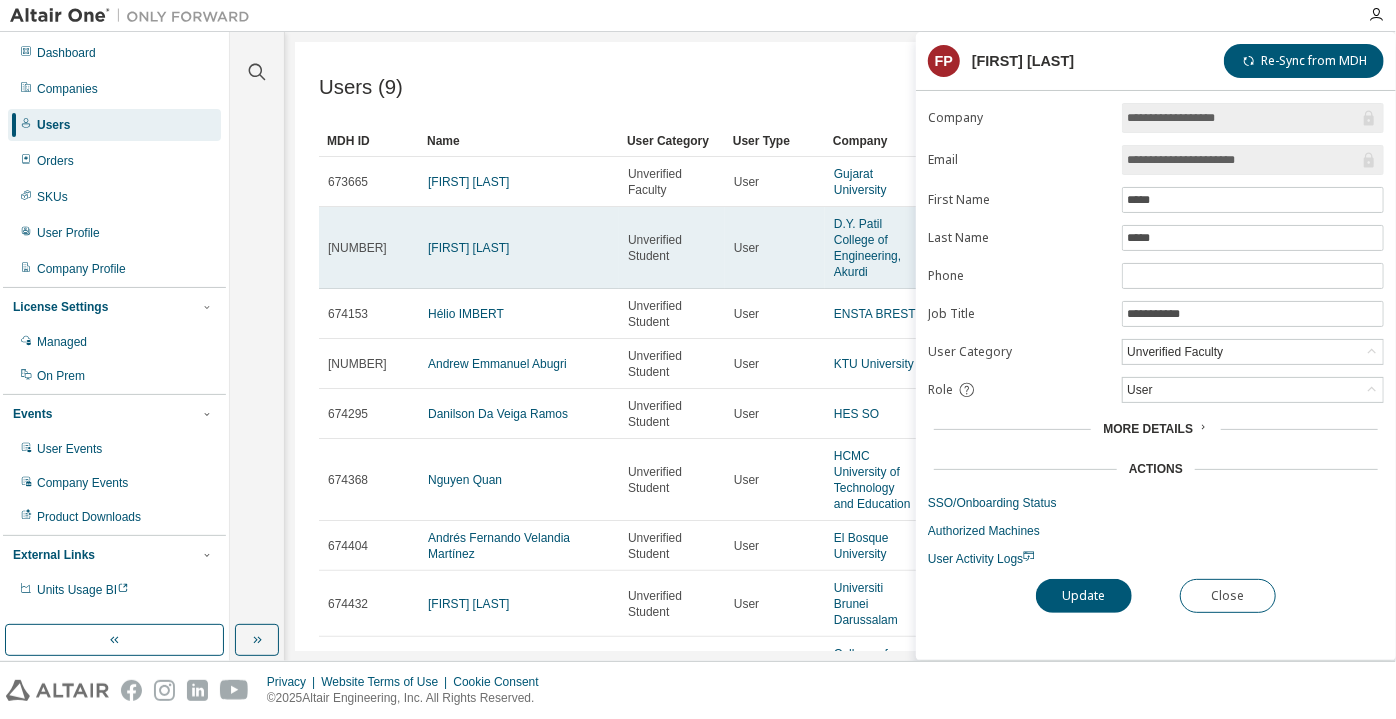 click on "Aakash Bachhav" at bounding box center (519, 248) 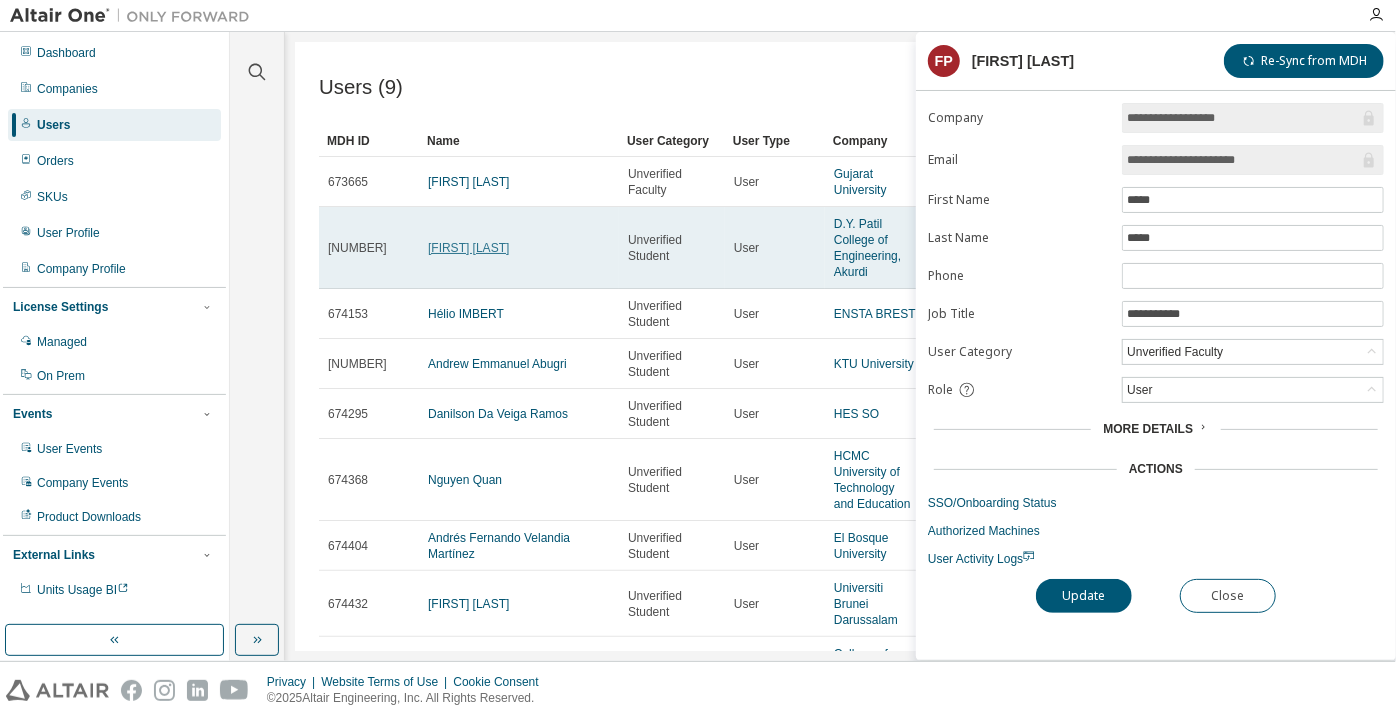 click on "Aakash Bachhav" at bounding box center (468, 248) 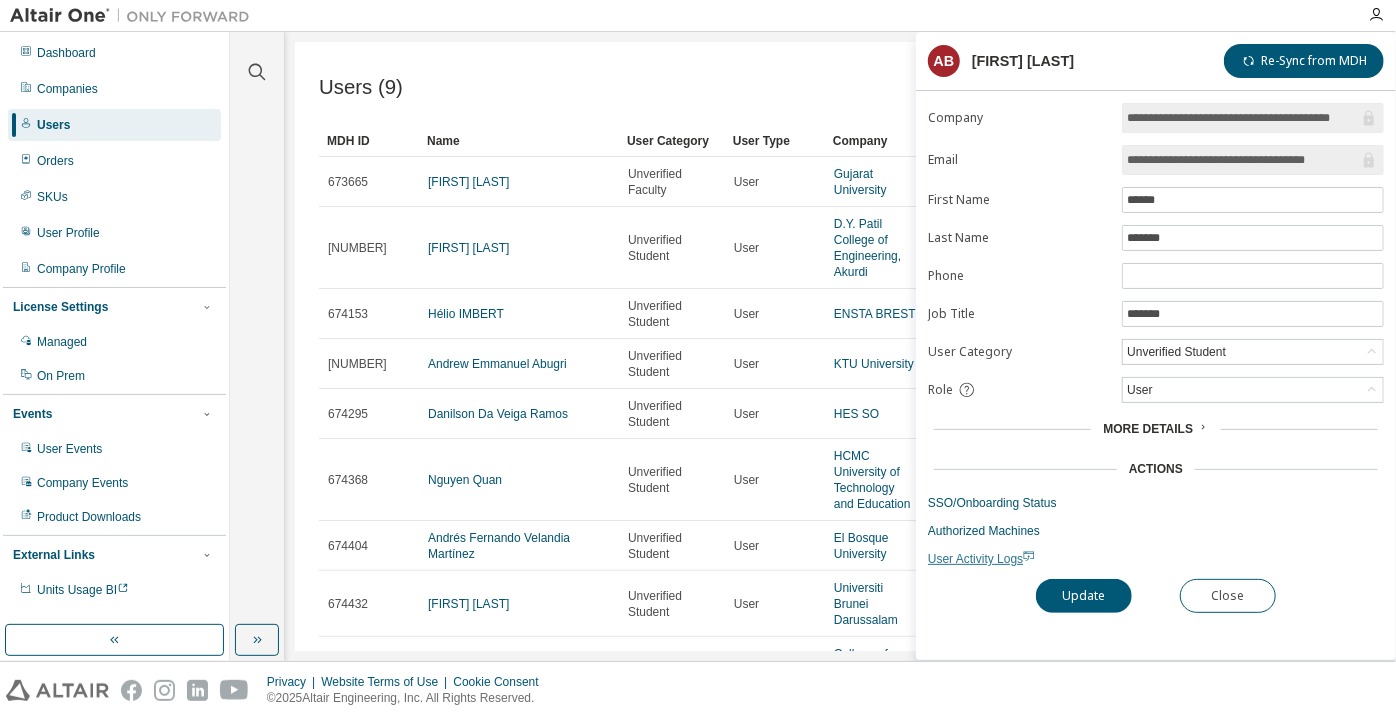 click on "User Activity Logs" at bounding box center (981, 559) 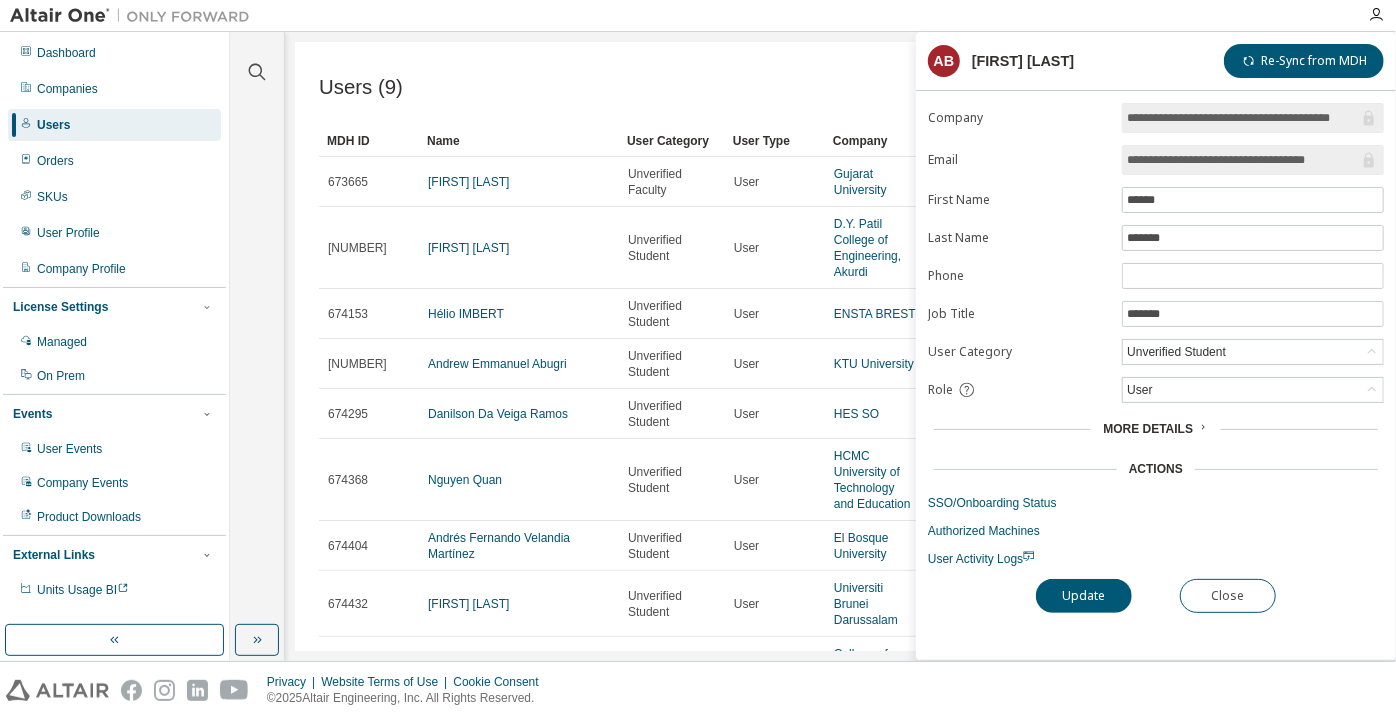 scroll, scrollTop: 0, scrollLeft: 3, axis: horizontal 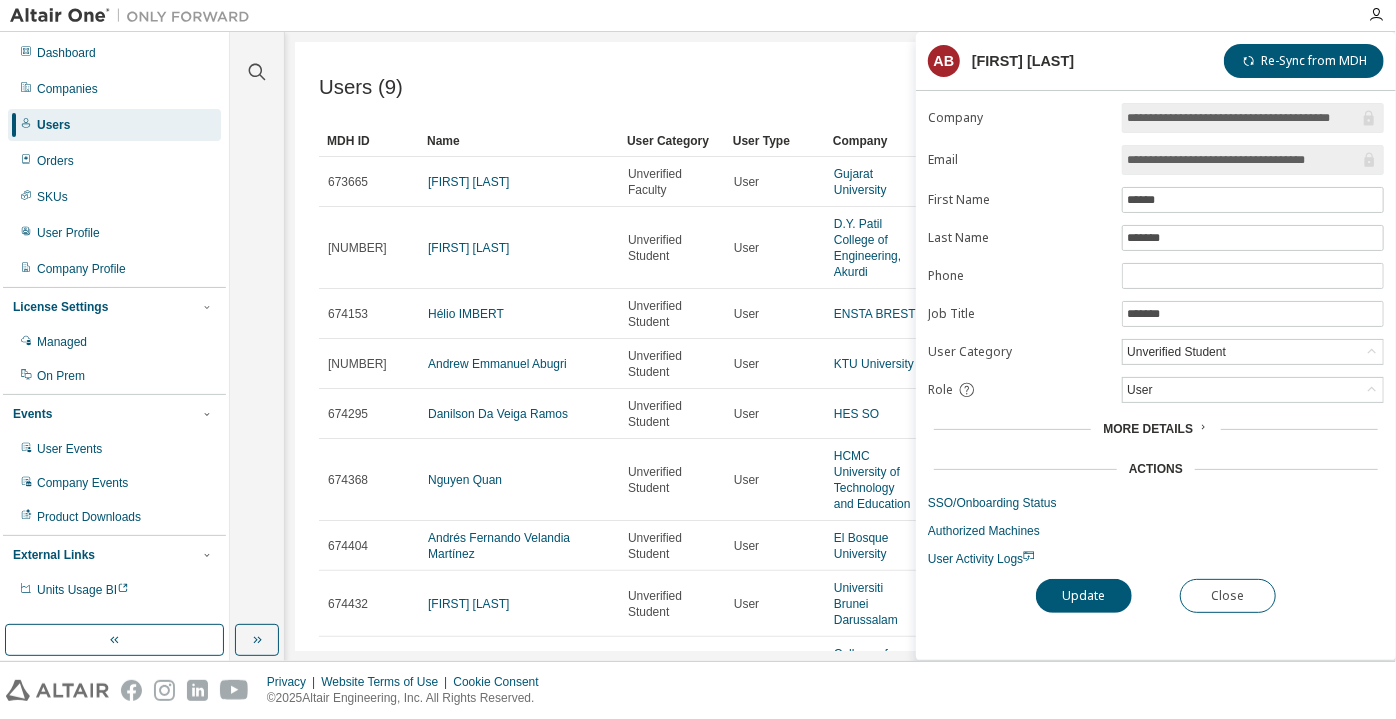 drag, startPoint x: 1210, startPoint y: 159, endPoint x: 1359, endPoint y: 179, distance: 150.33629 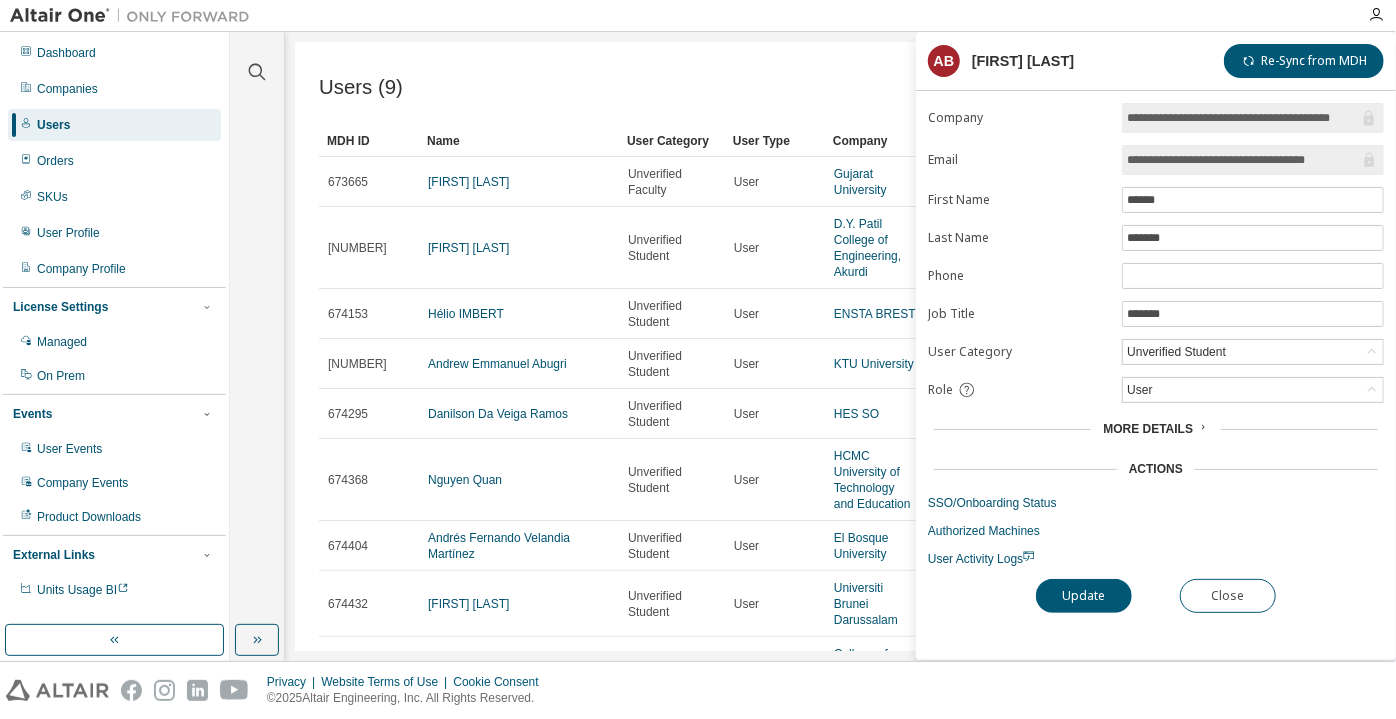 scroll, scrollTop: 0, scrollLeft: 0, axis: both 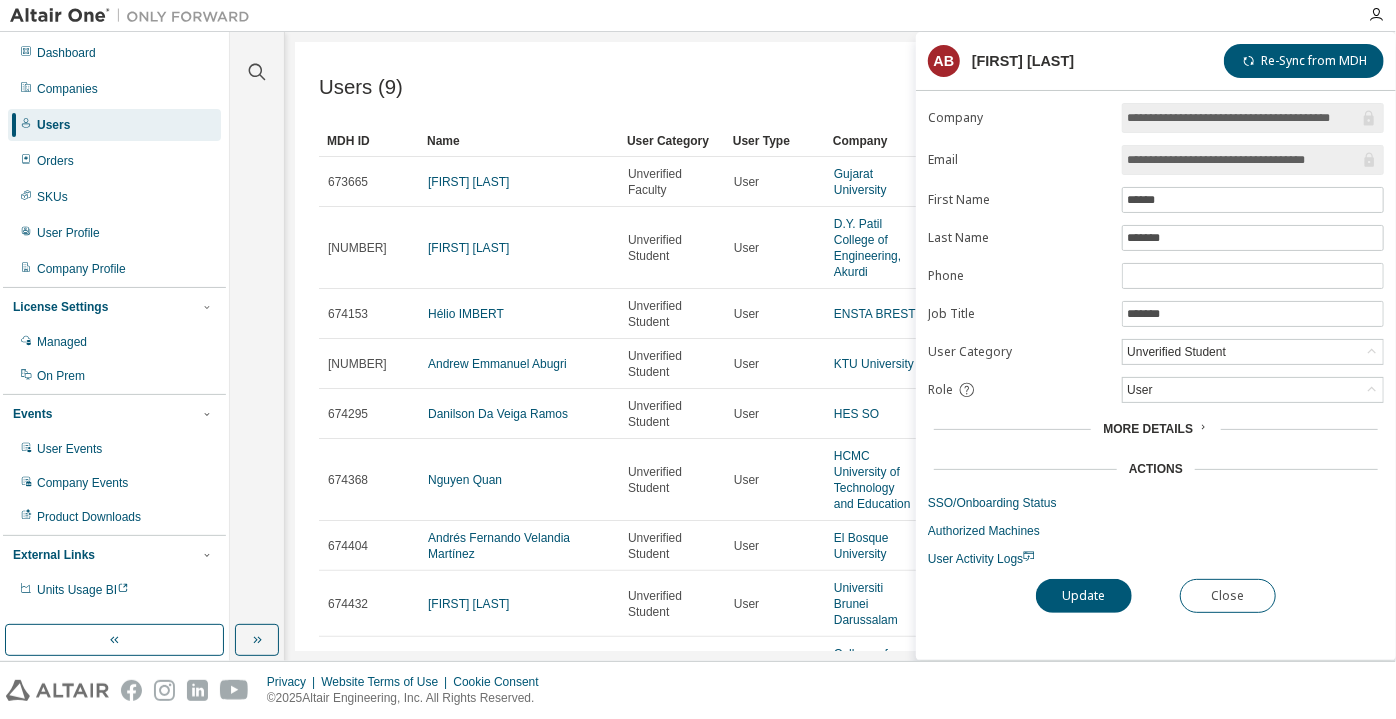 click on "**********" at bounding box center (1243, 160) 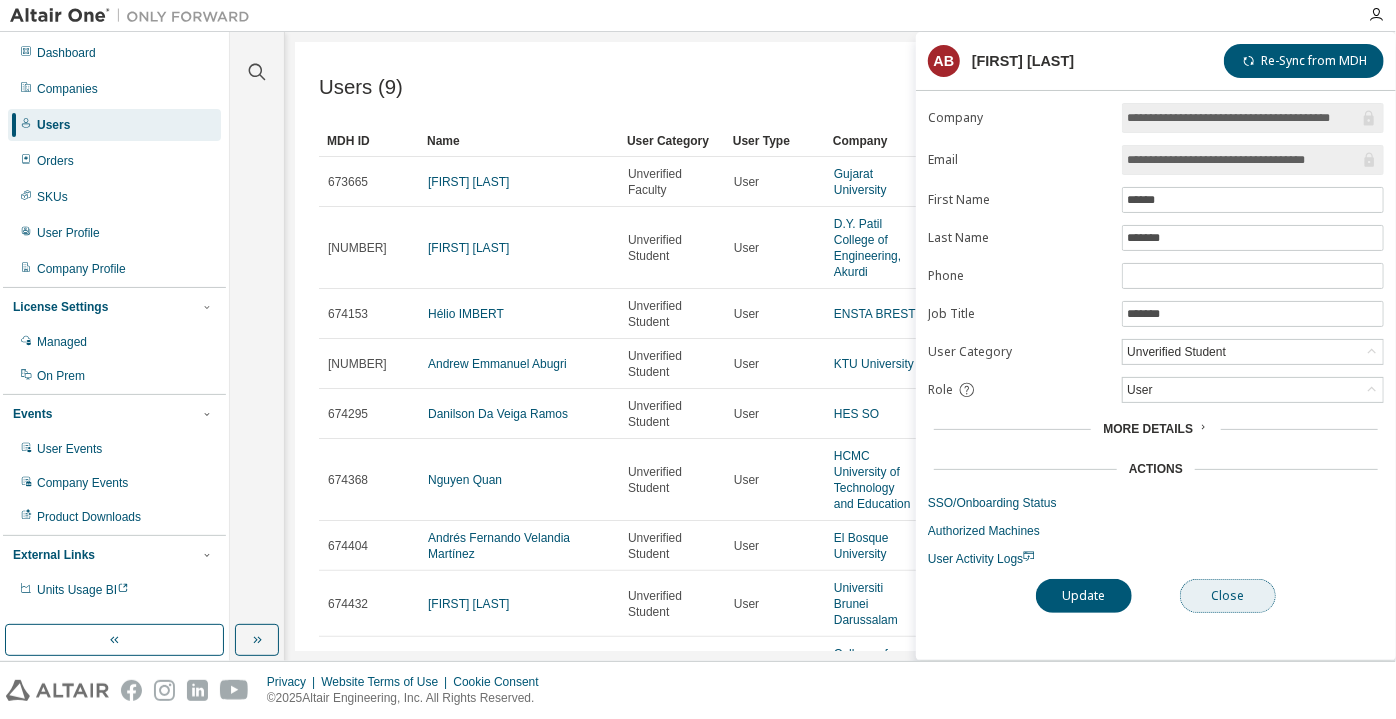 click on "Close" at bounding box center (1228, 596) 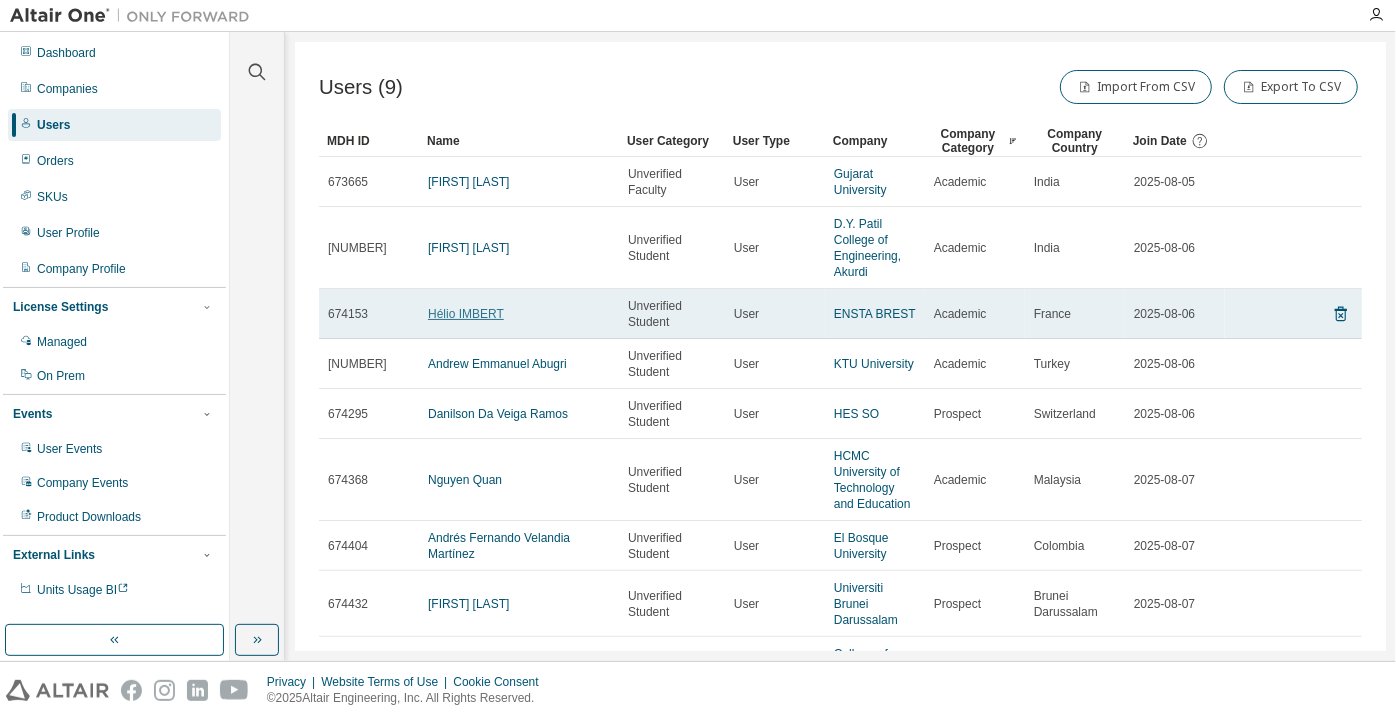 click on "Hélio IMBERT" at bounding box center [466, 314] 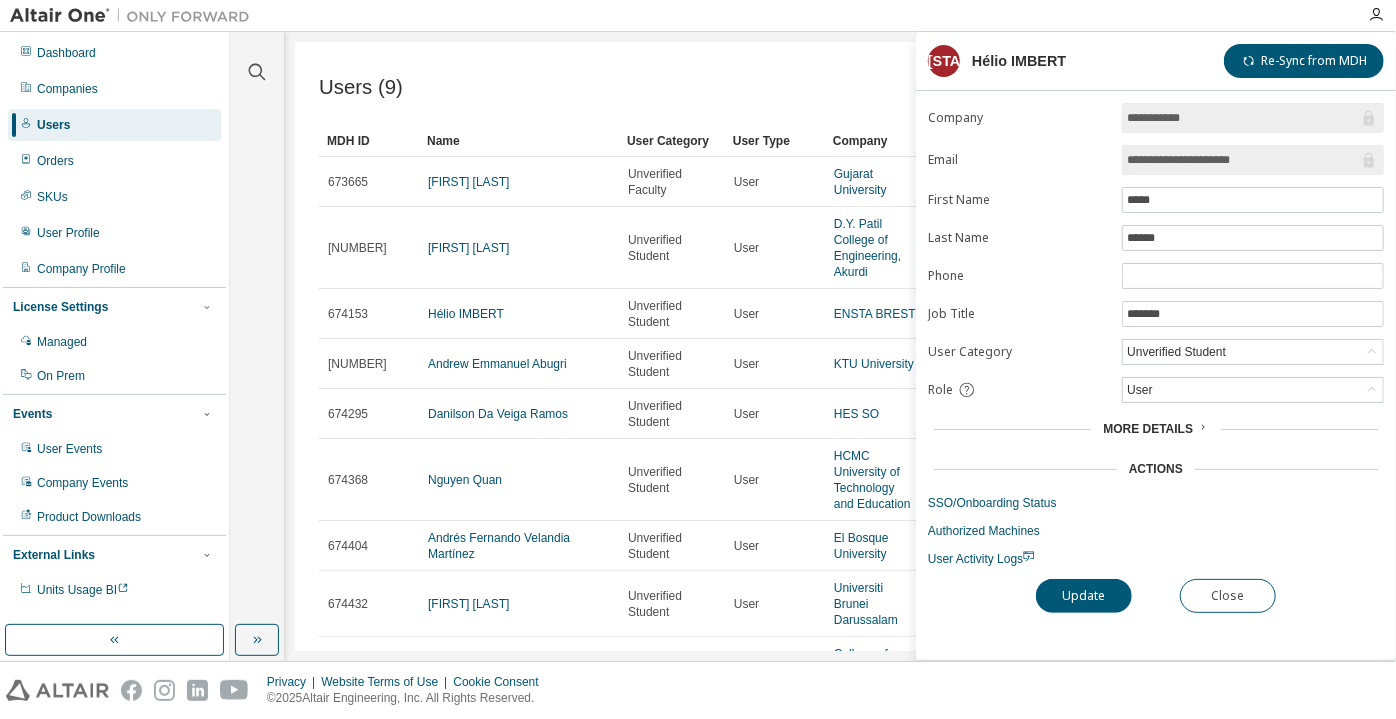 drag, startPoint x: 1252, startPoint y: 162, endPoint x: 1207, endPoint y: 166, distance: 45.17743 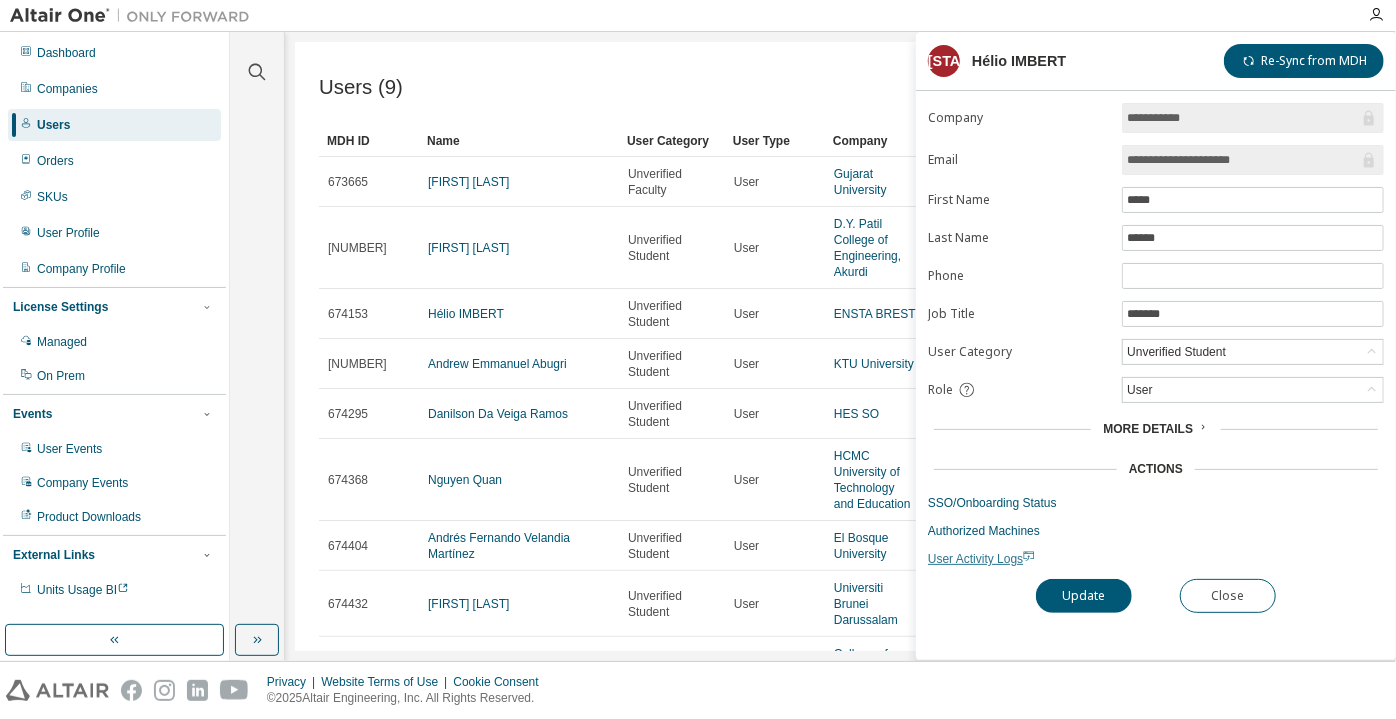 click on "User Activity Logs" at bounding box center (981, 559) 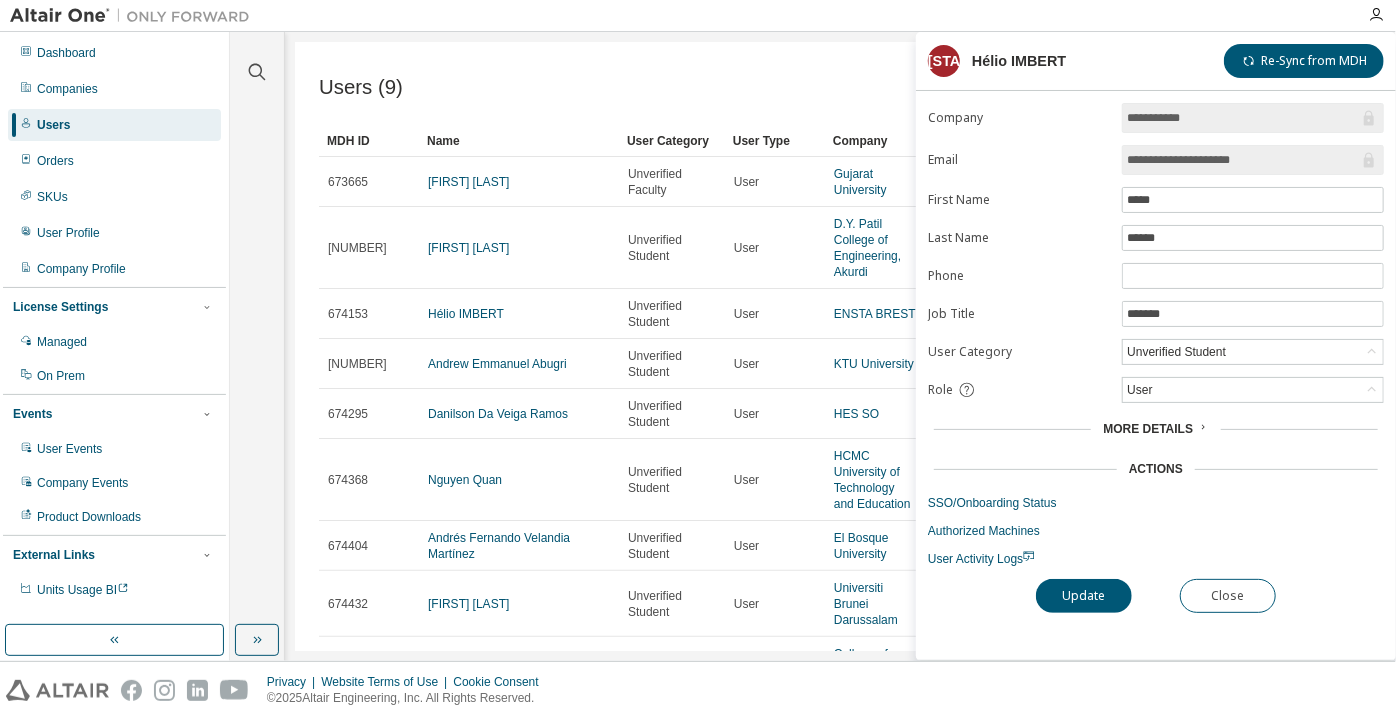 drag, startPoint x: 1260, startPoint y: 152, endPoint x: 1117, endPoint y: 172, distance: 144.39183 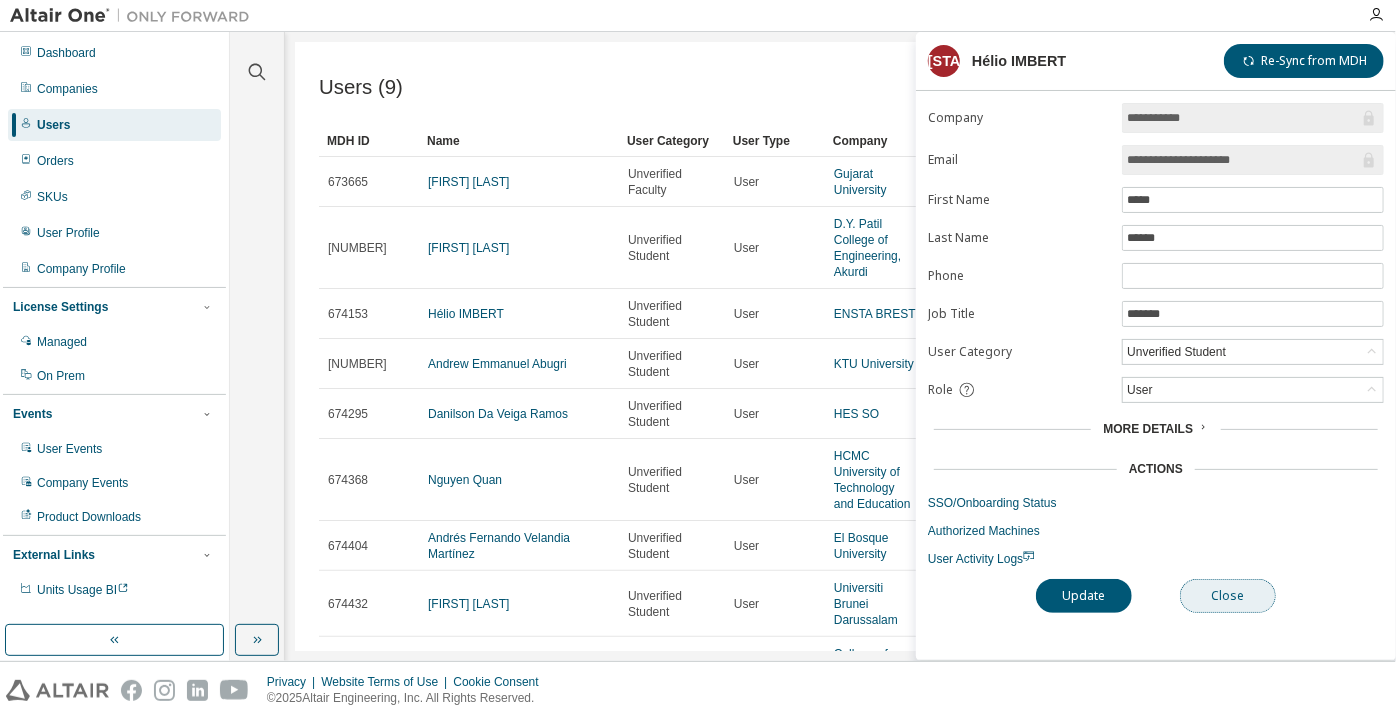 click on "Close" at bounding box center [1228, 596] 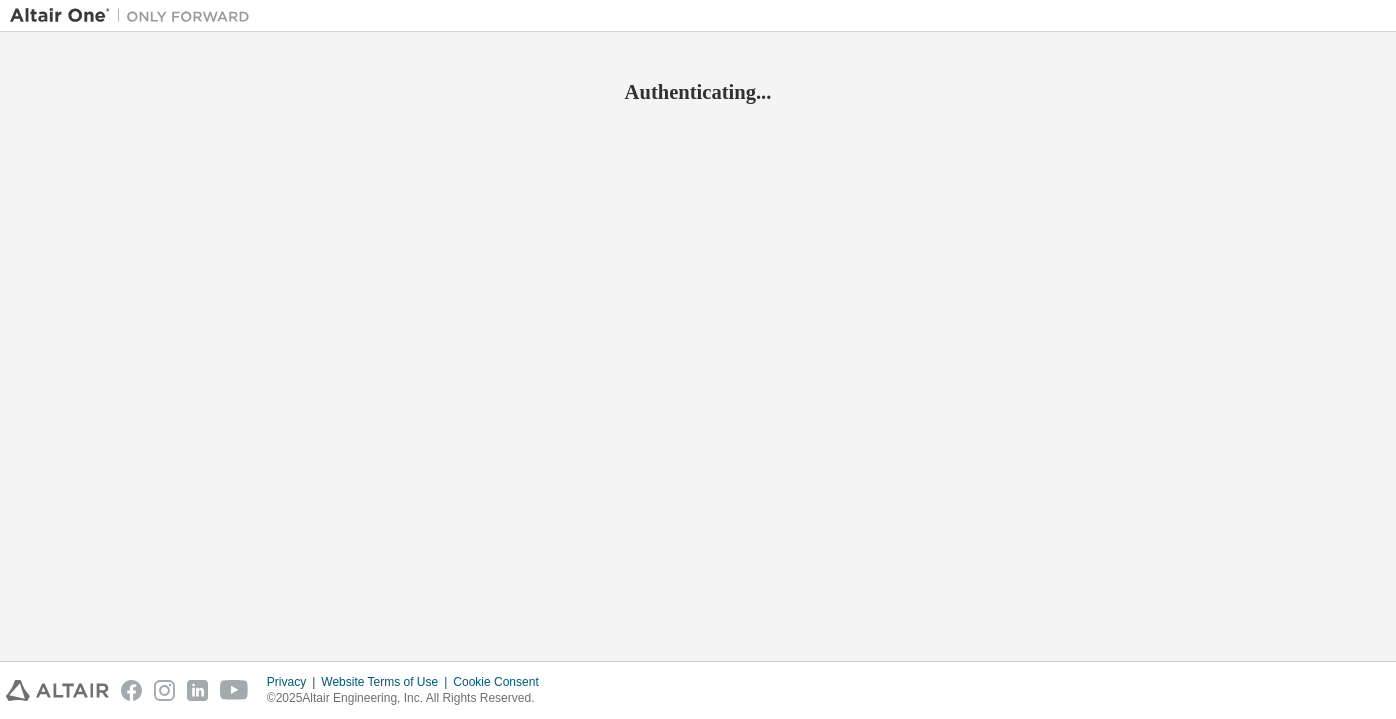 scroll, scrollTop: 0, scrollLeft: 0, axis: both 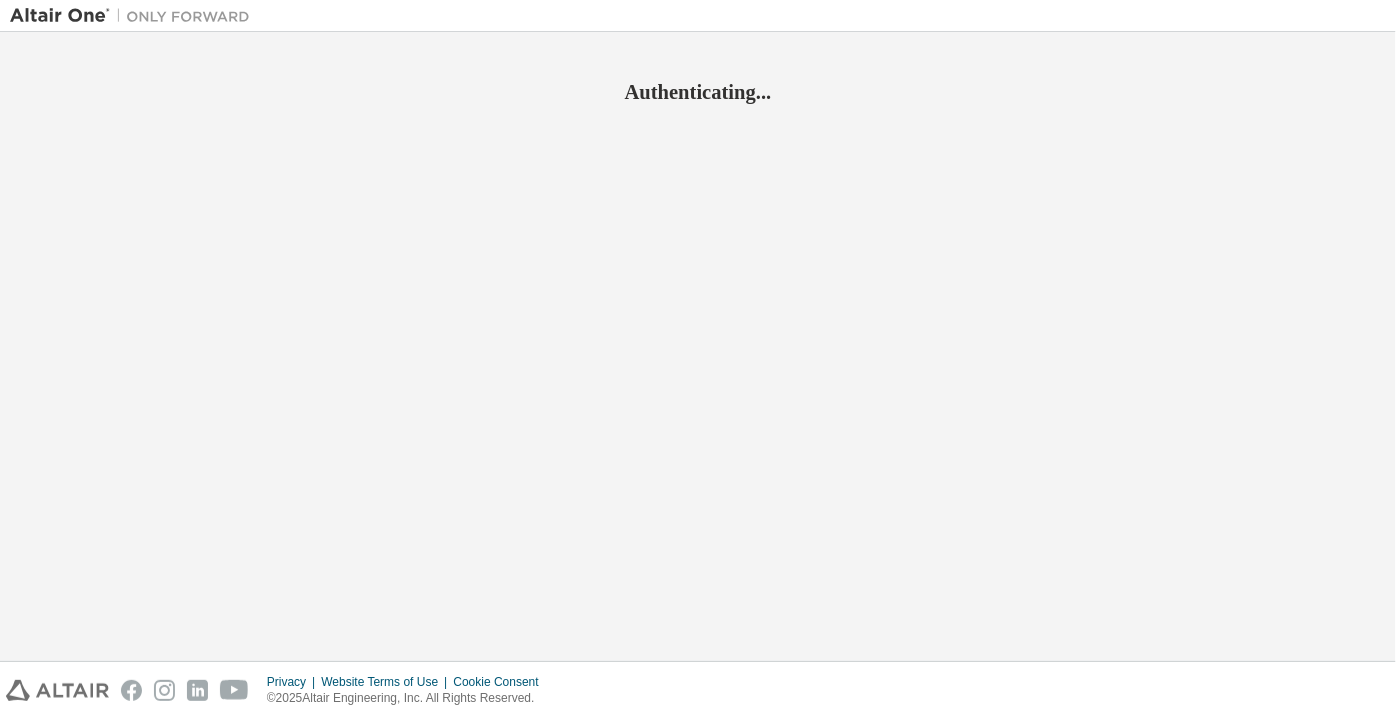 click on "Authenticating..." at bounding box center (698, 346) 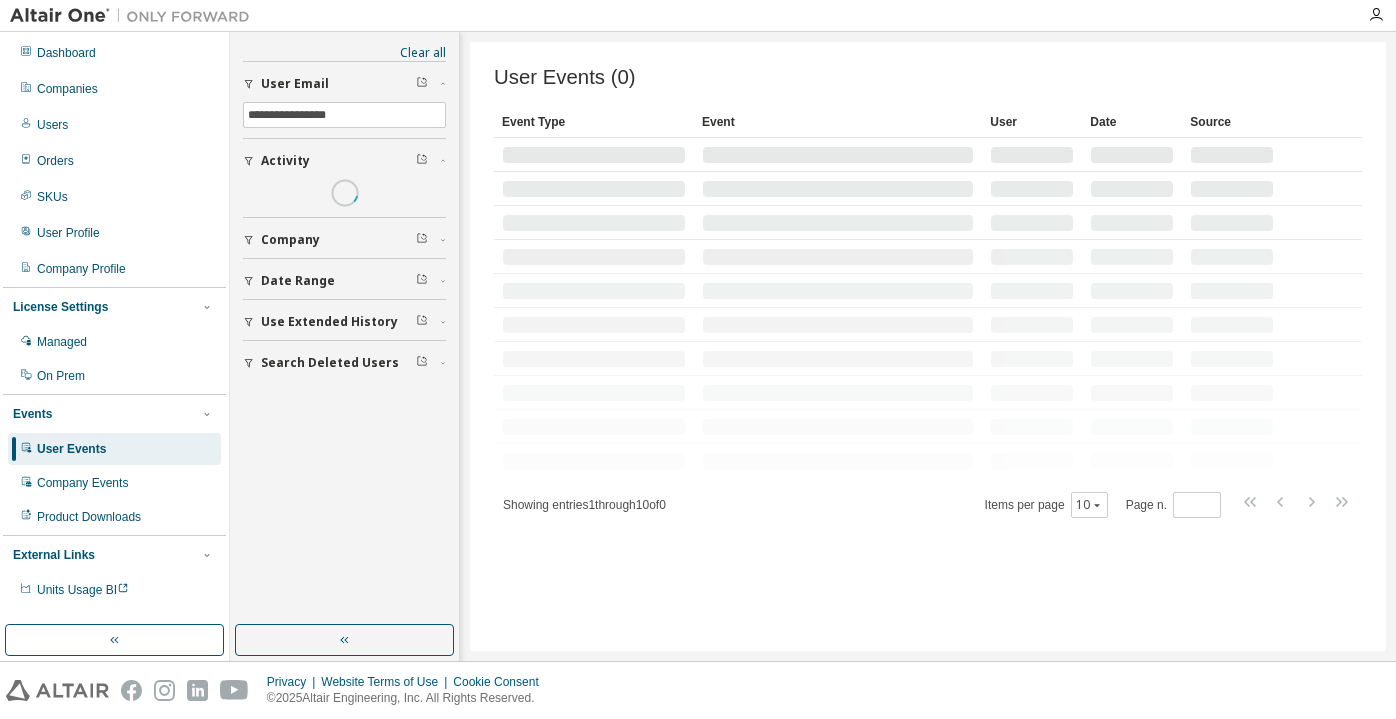 scroll, scrollTop: 0, scrollLeft: 0, axis: both 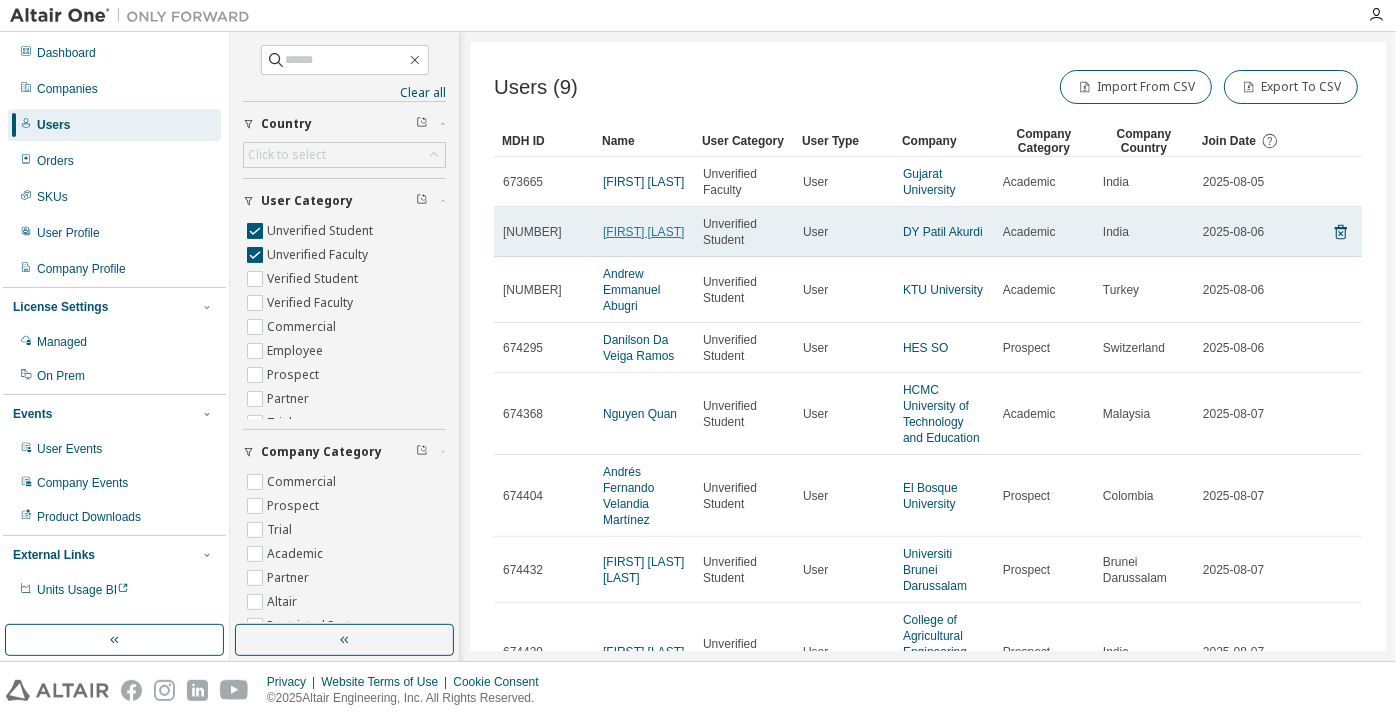 click on "[FIRST] [LAST]" at bounding box center [643, 232] 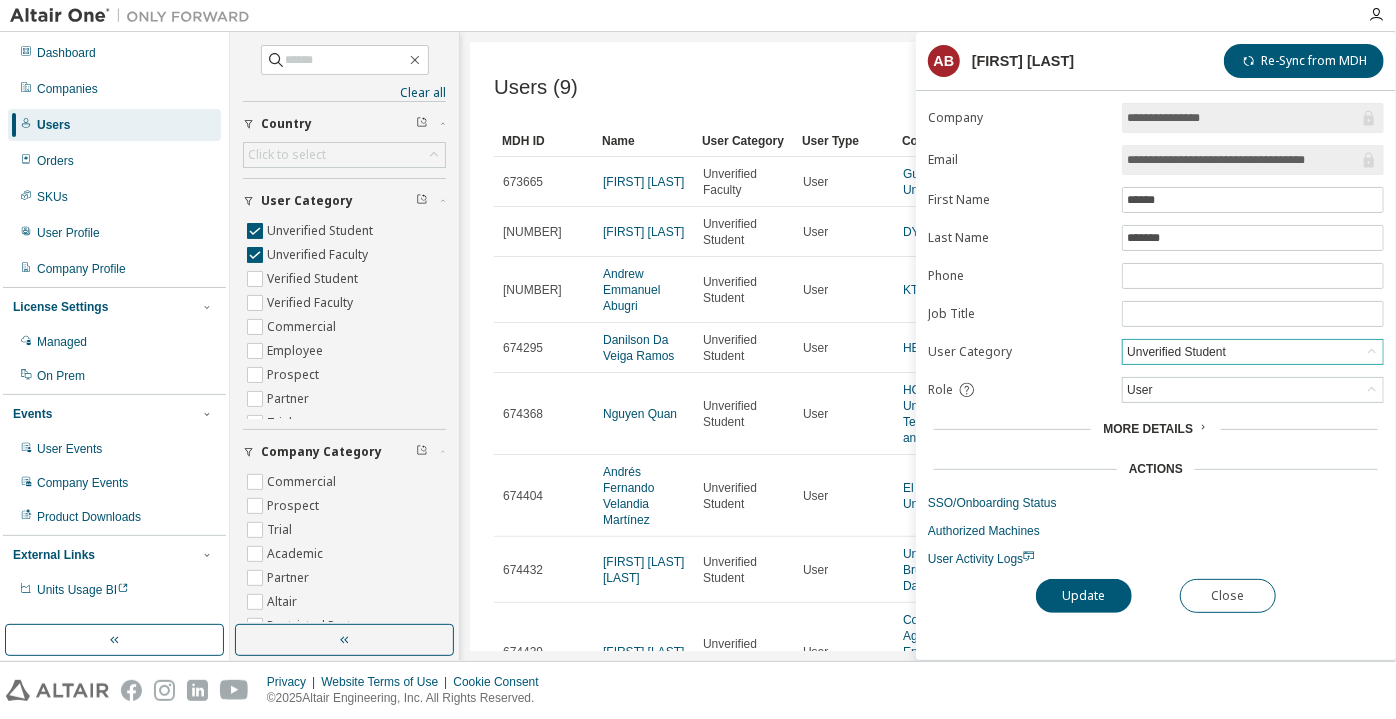 click on "Unverified Student" at bounding box center (1176, 352) 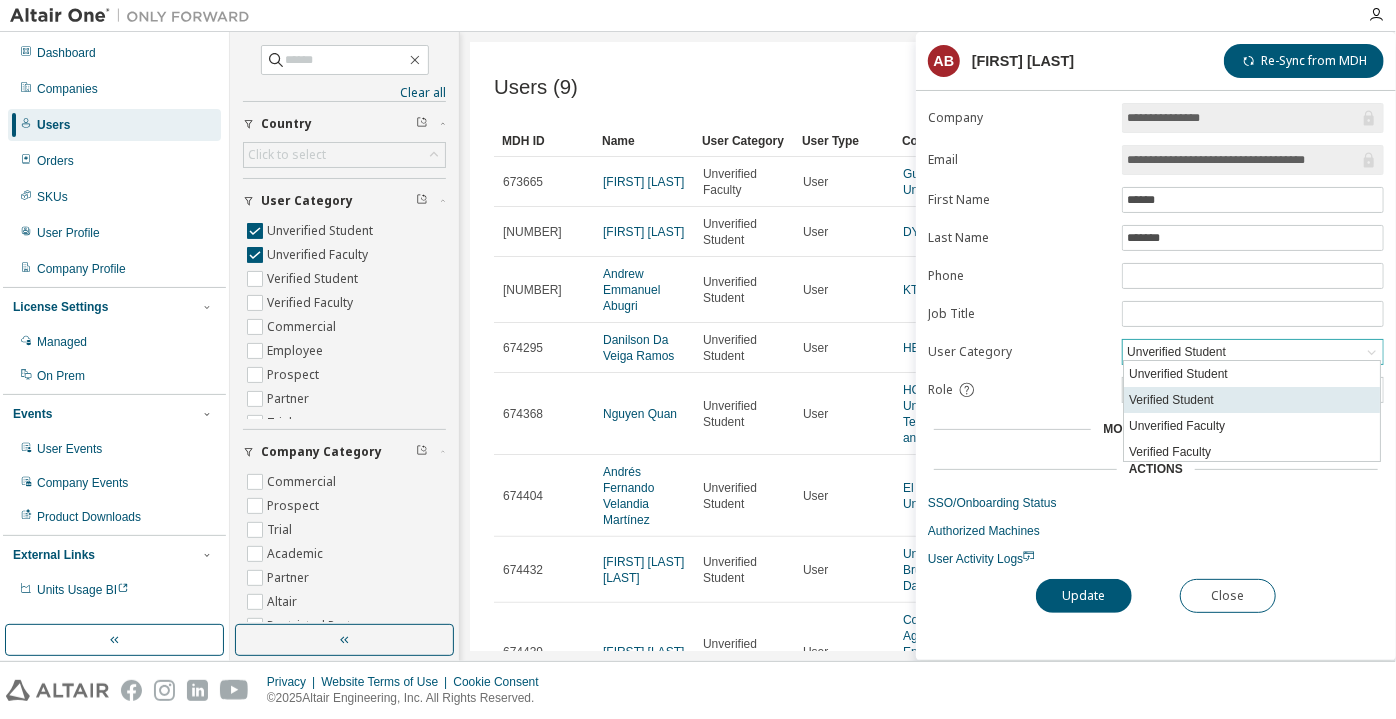 click on "Verified Student" at bounding box center [1252, 400] 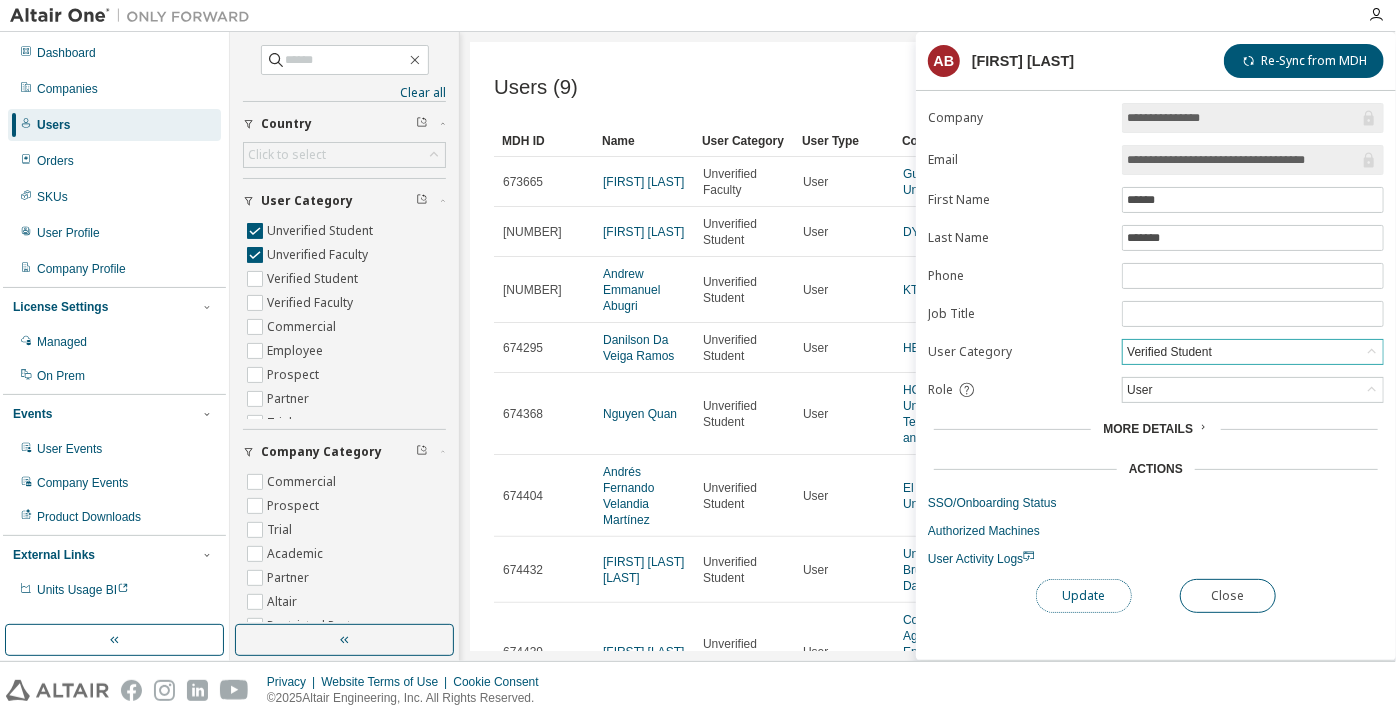 click on "Update" at bounding box center [1084, 596] 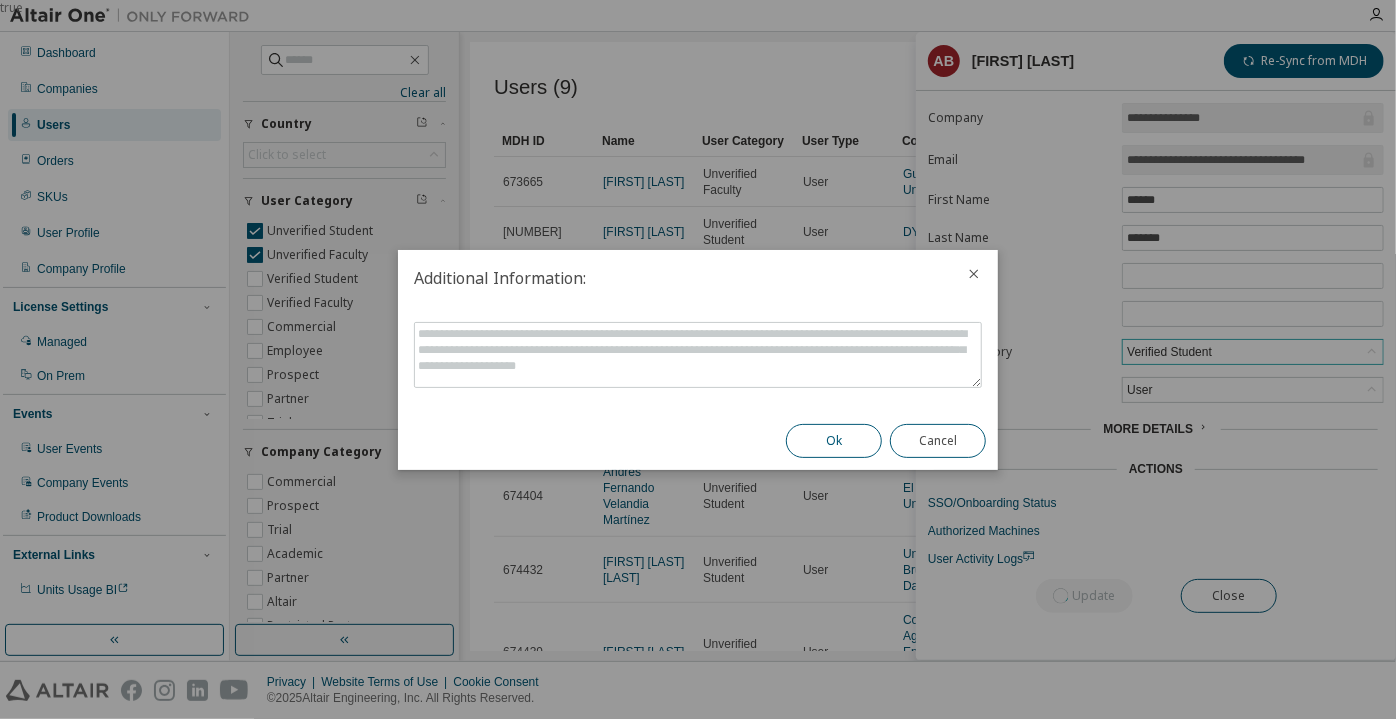click on "Ok" at bounding box center [834, 441] 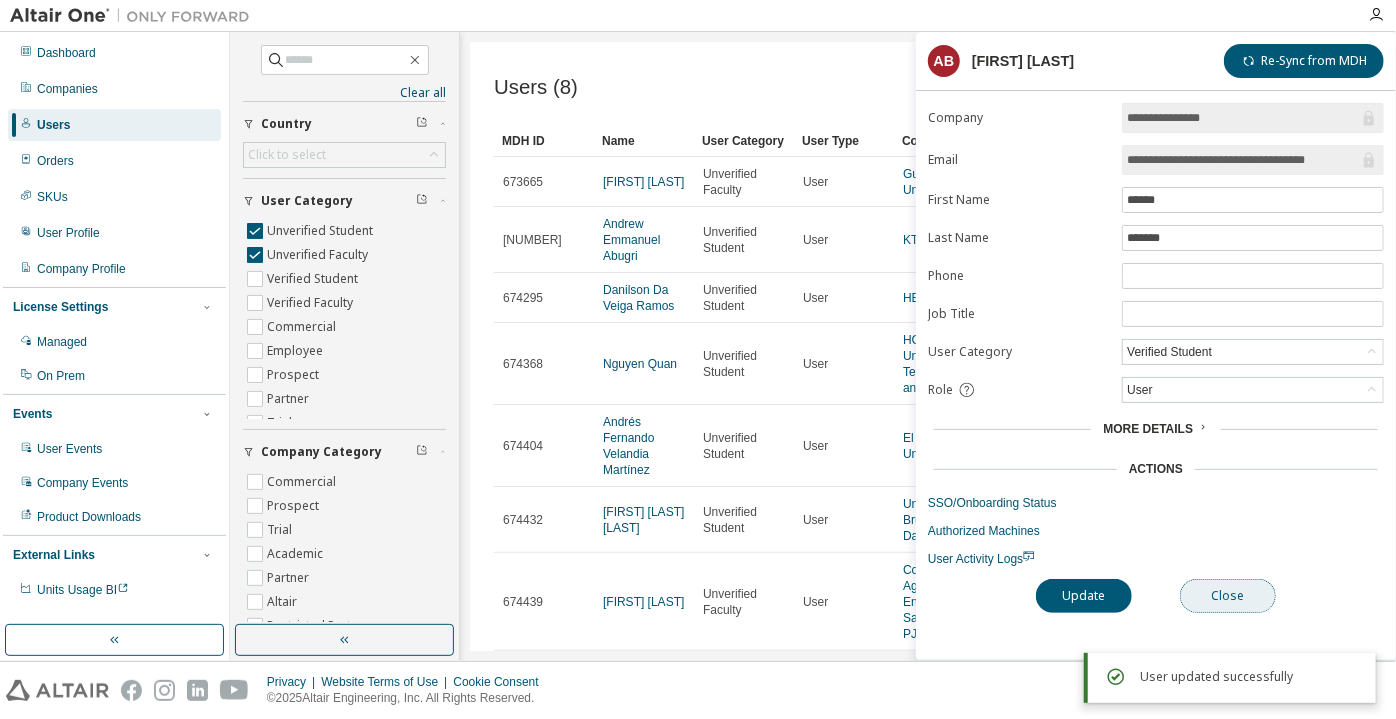 click on "Close" at bounding box center [1228, 596] 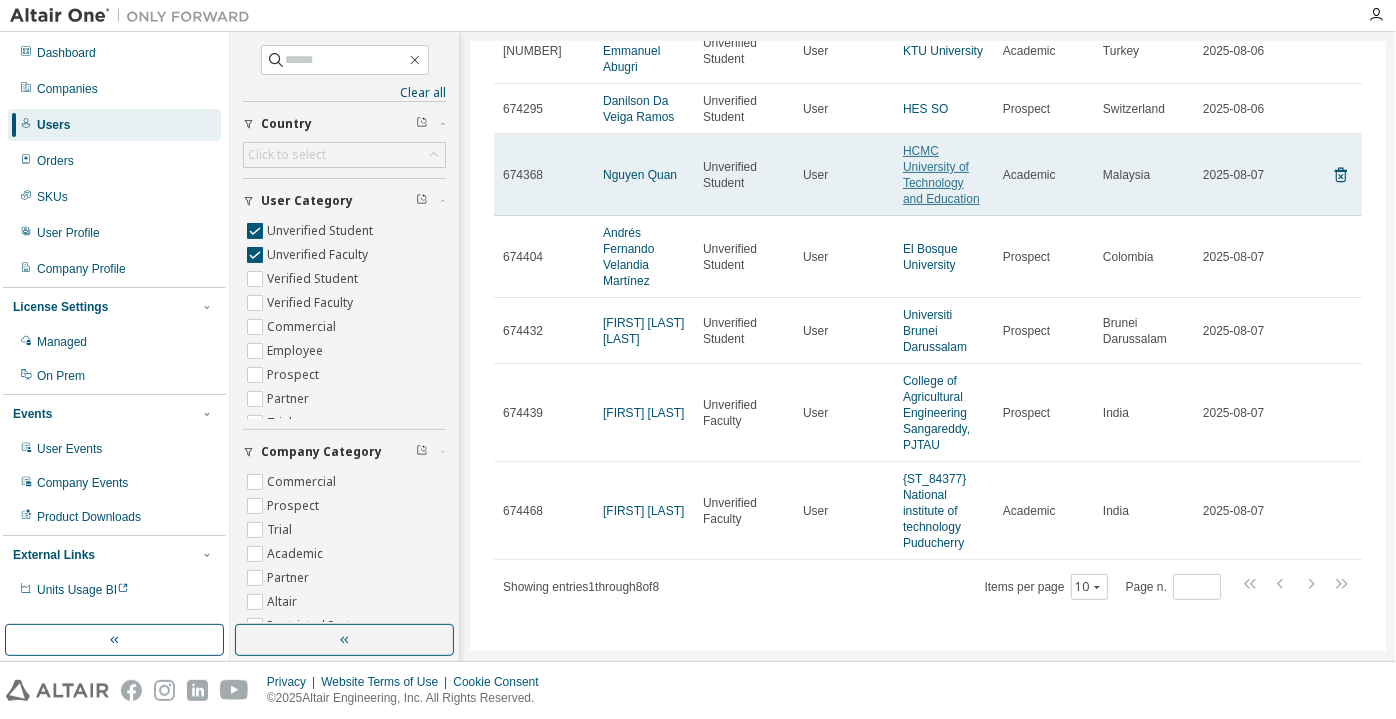 scroll, scrollTop: 0, scrollLeft: 0, axis: both 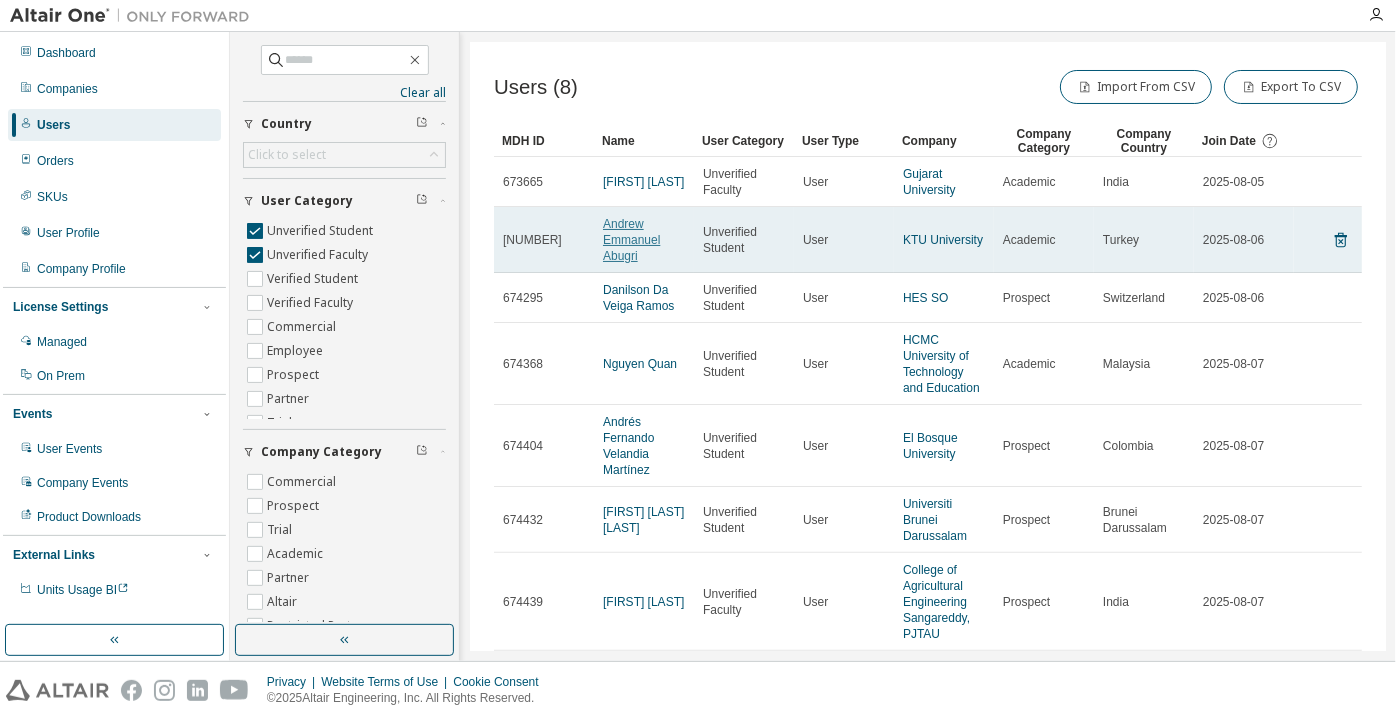 click on "Andrew Emmanuel Abugri" at bounding box center [631, 240] 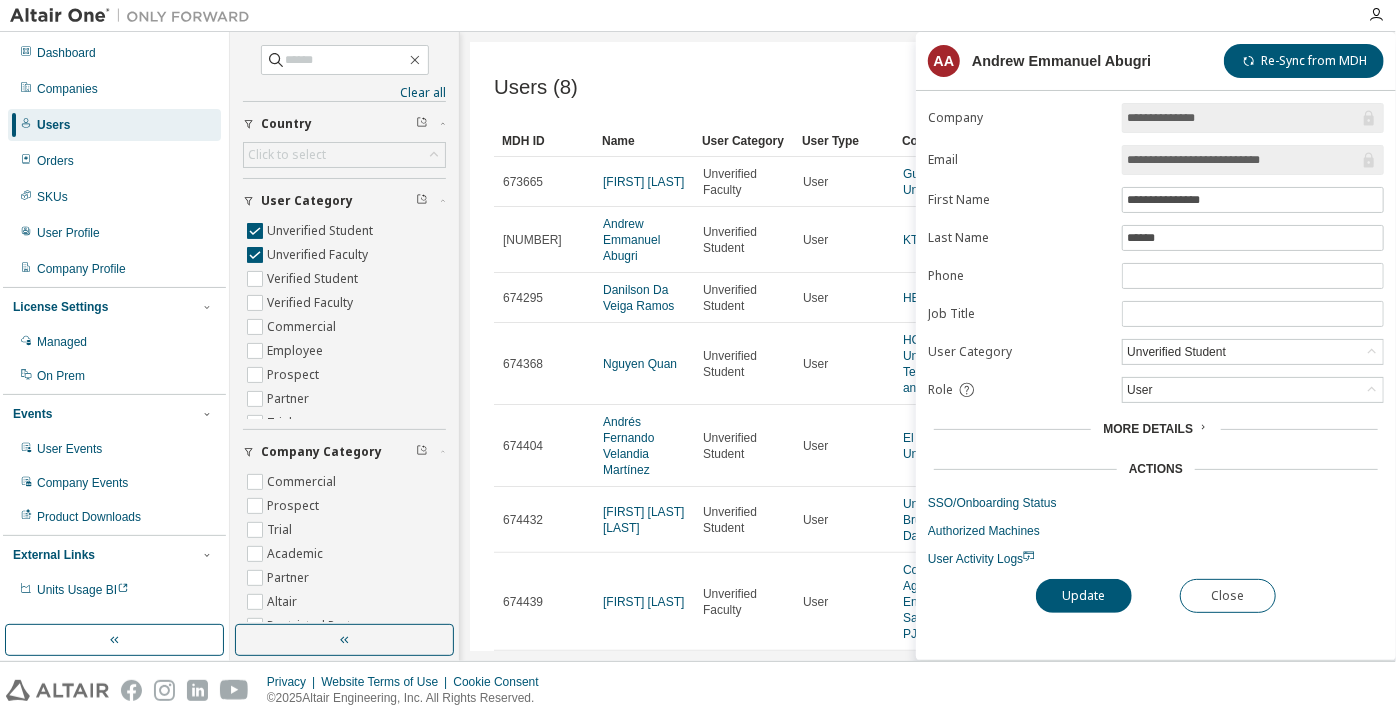 drag, startPoint x: 1314, startPoint y: 164, endPoint x: 1250, endPoint y: 164, distance: 64 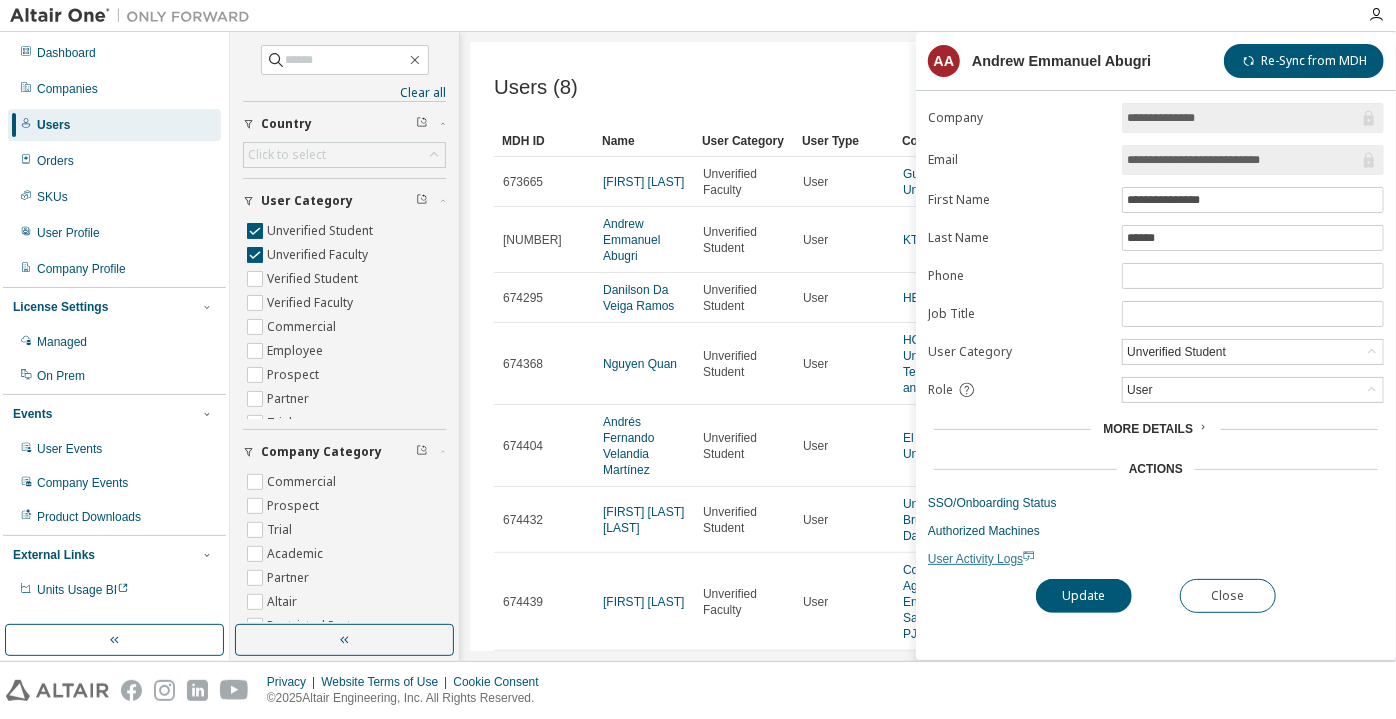 click on "User Activity Logs" at bounding box center [981, 559] 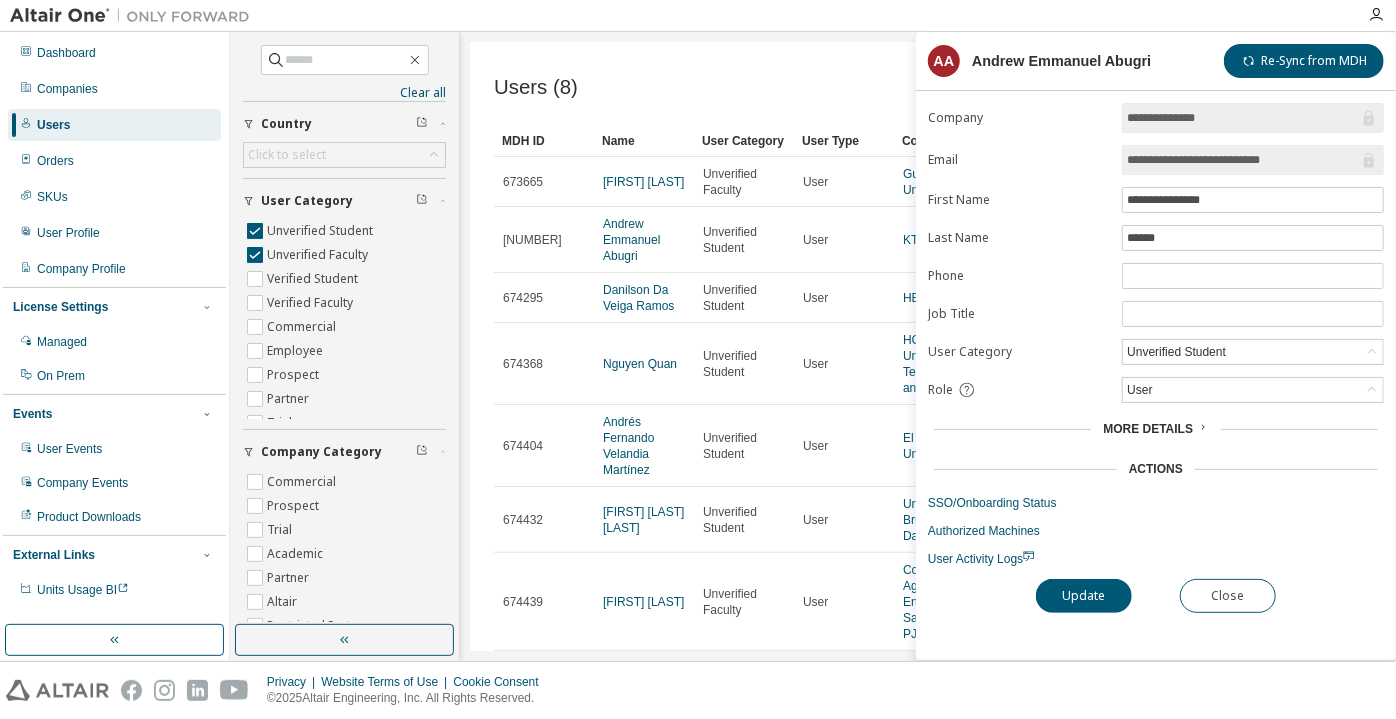 click on "**********" at bounding box center (1243, 160) 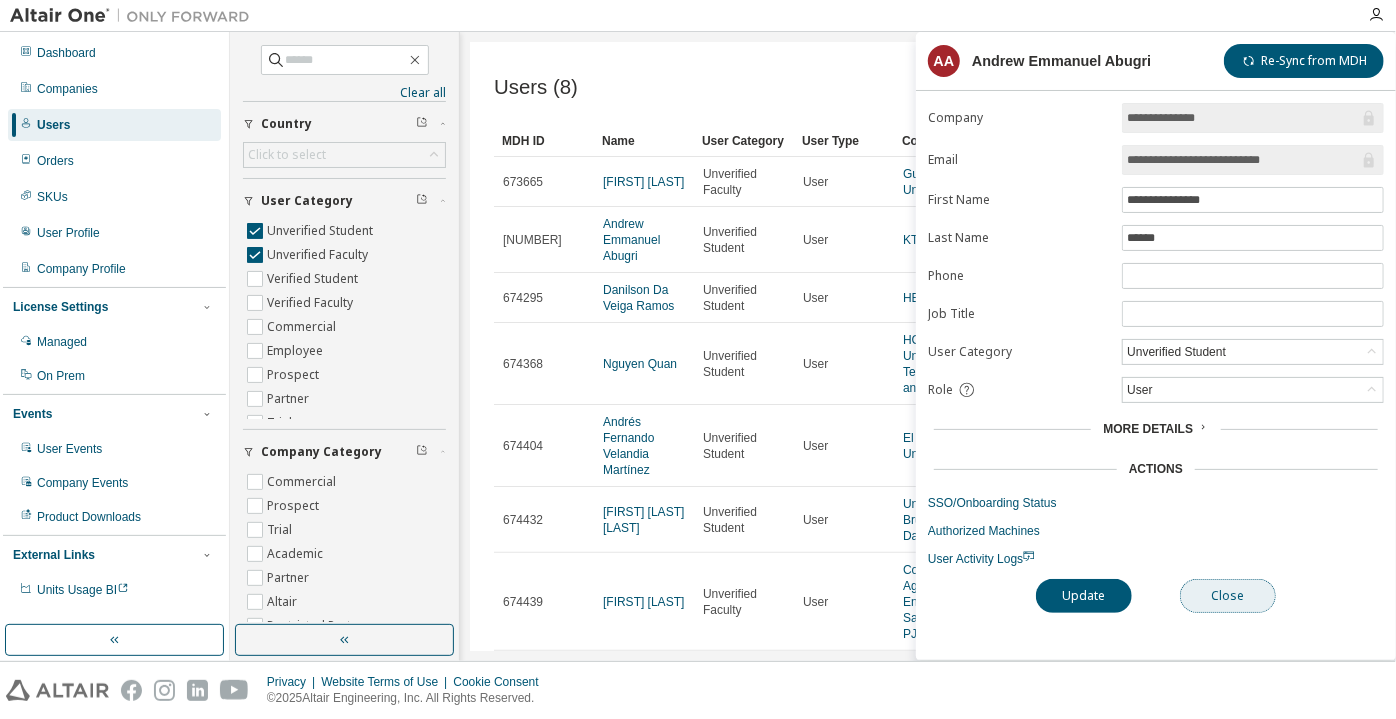click on "Close" at bounding box center [1228, 596] 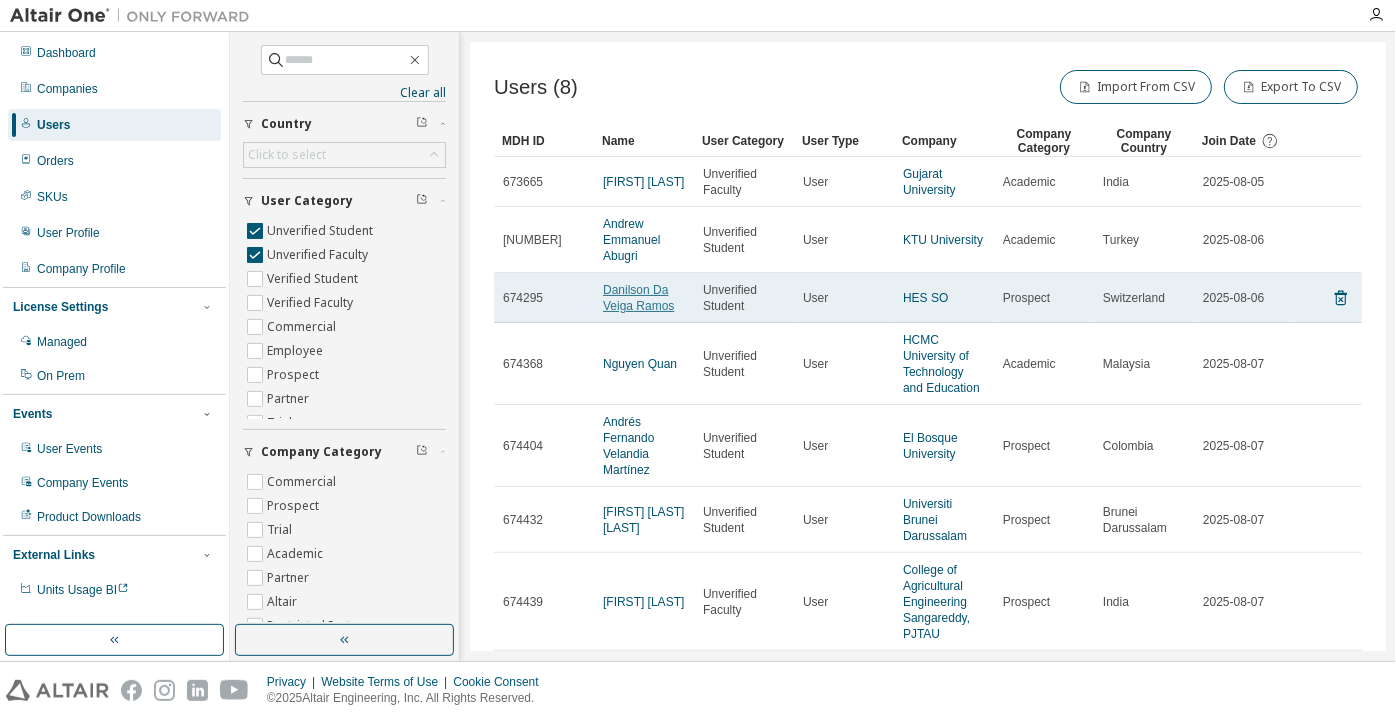 click on "Danilson Da Veiga Ramos" at bounding box center [638, 298] 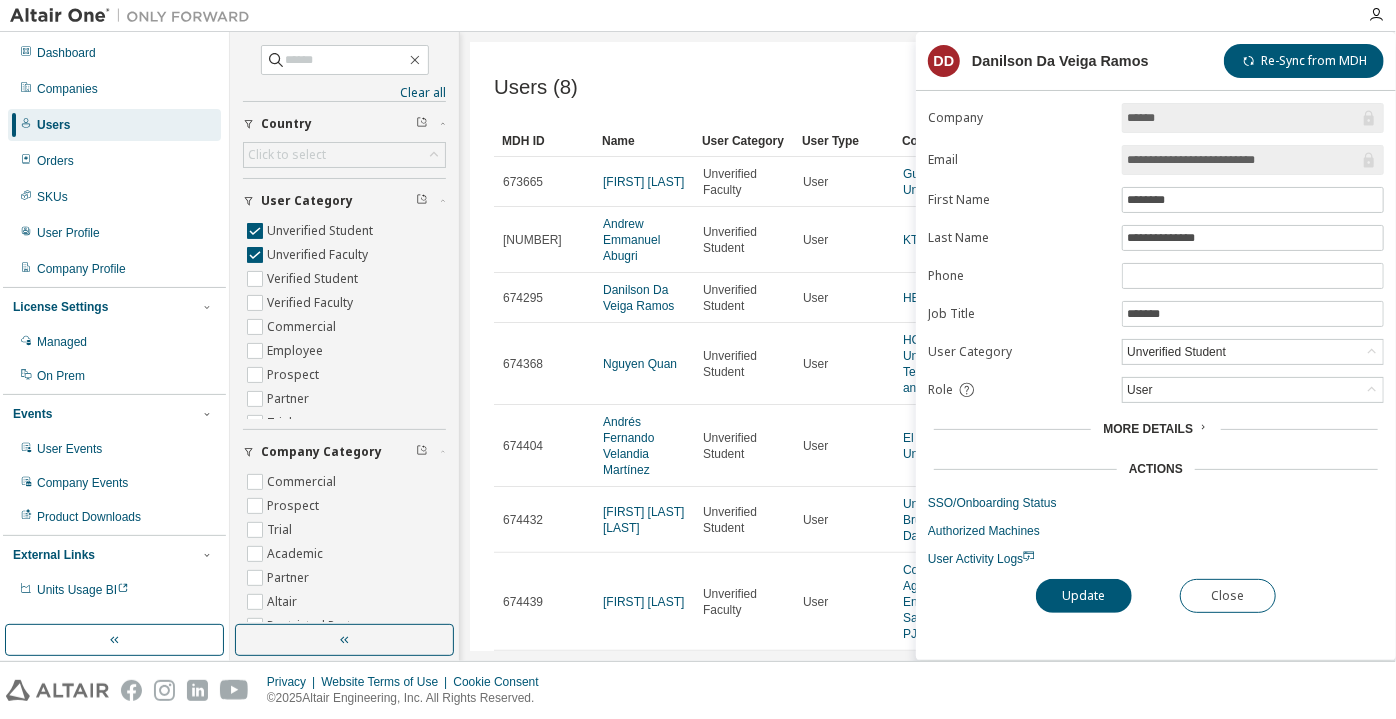 click on "**********" at bounding box center (1243, 160) 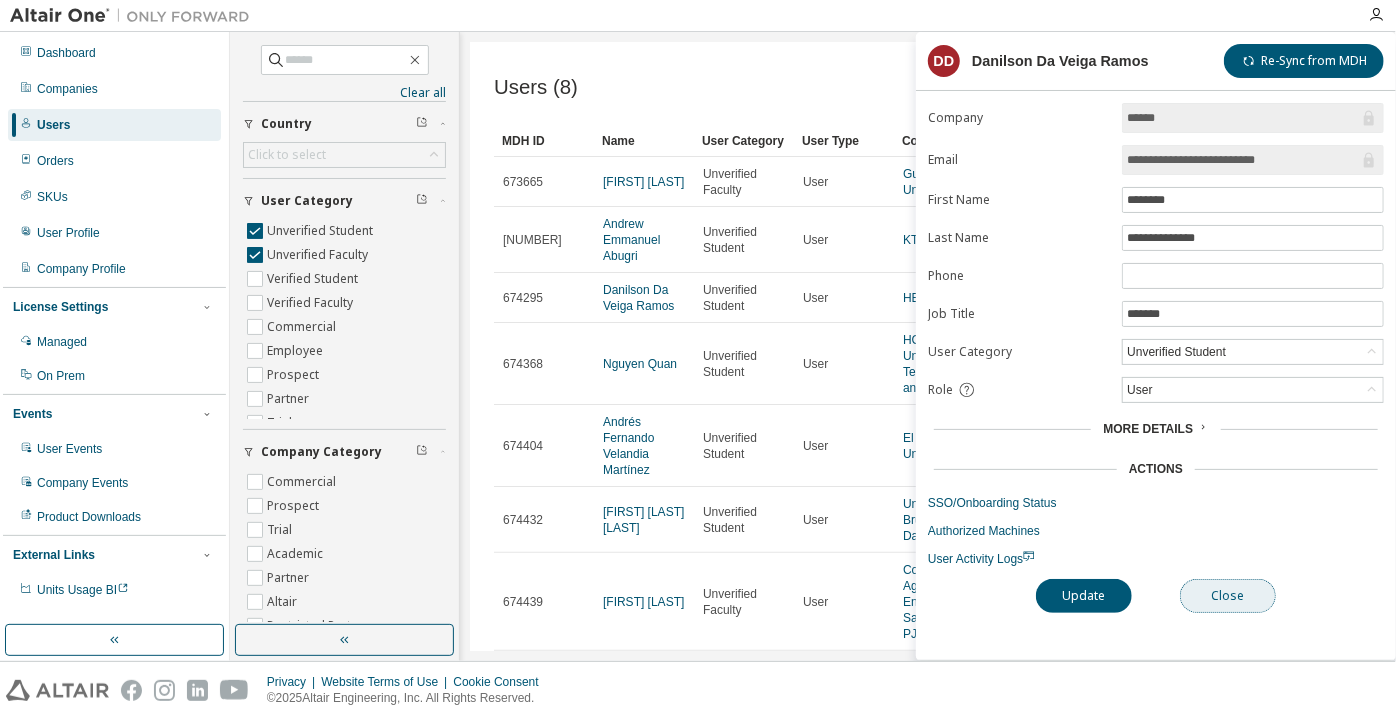 click on "Close" at bounding box center (1228, 596) 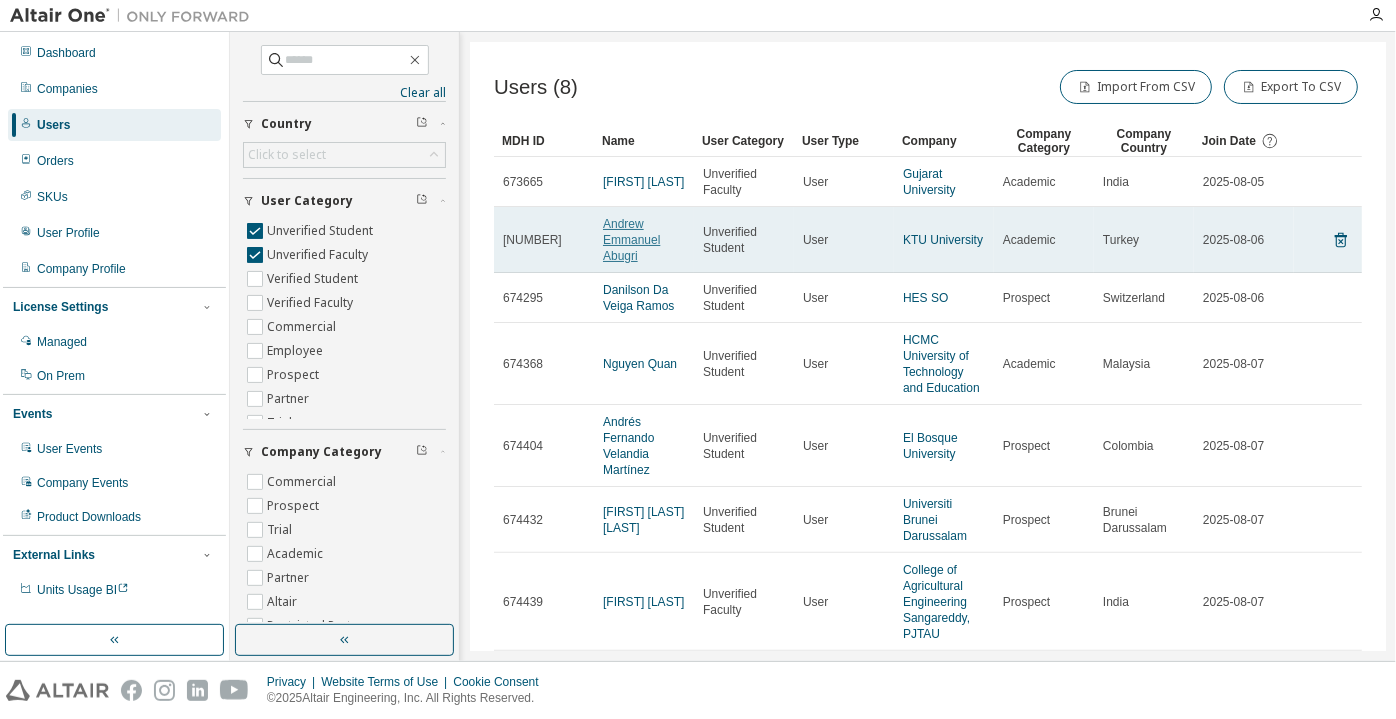 click on "Andrew Emmanuel Abugri" at bounding box center [631, 240] 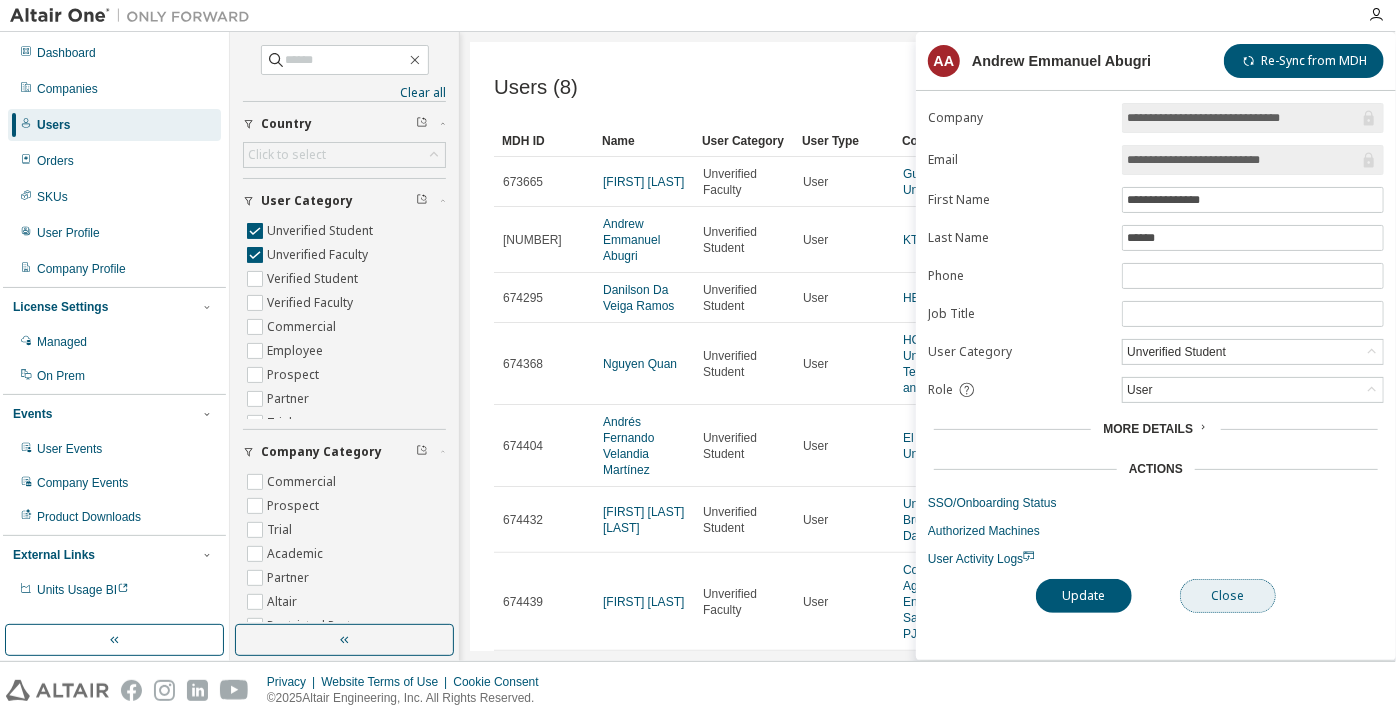 click on "Close" at bounding box center [1228, 596] 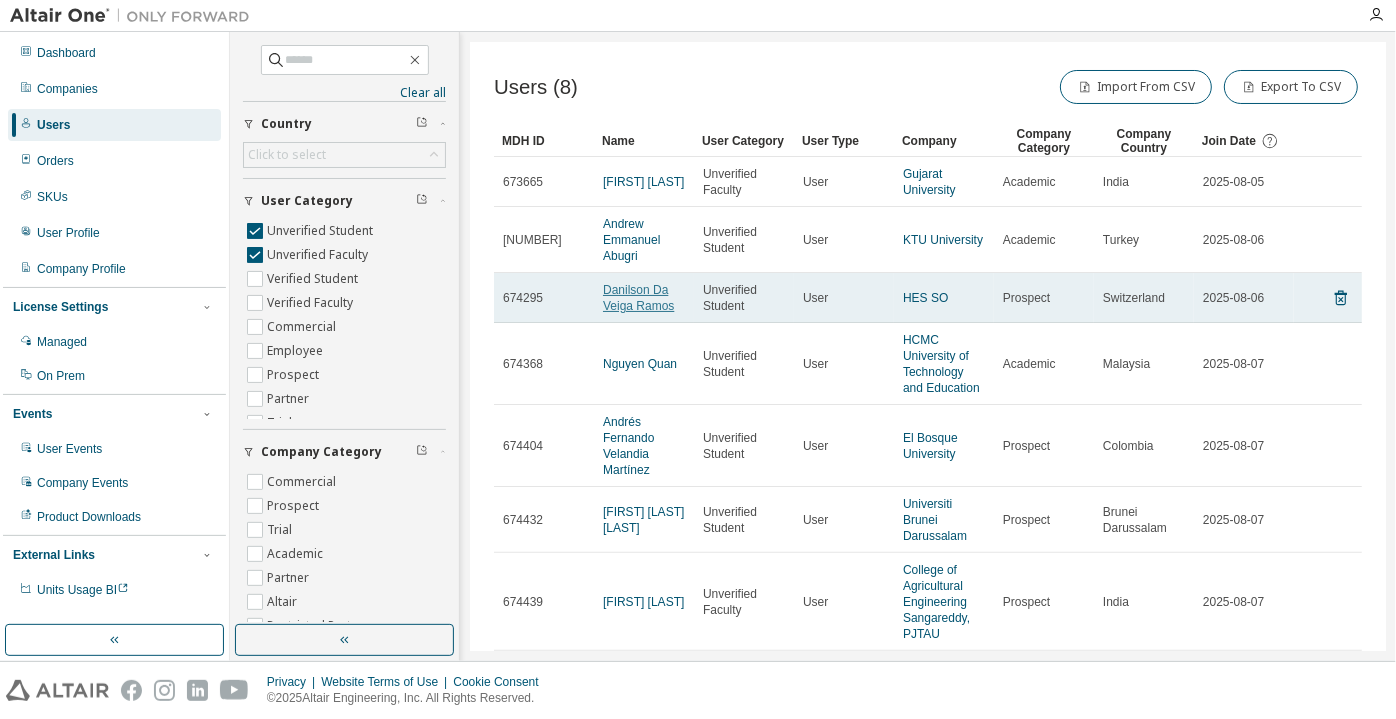 click on "Danilson Da Veiga Ramos" at bounding box center (638, 298) 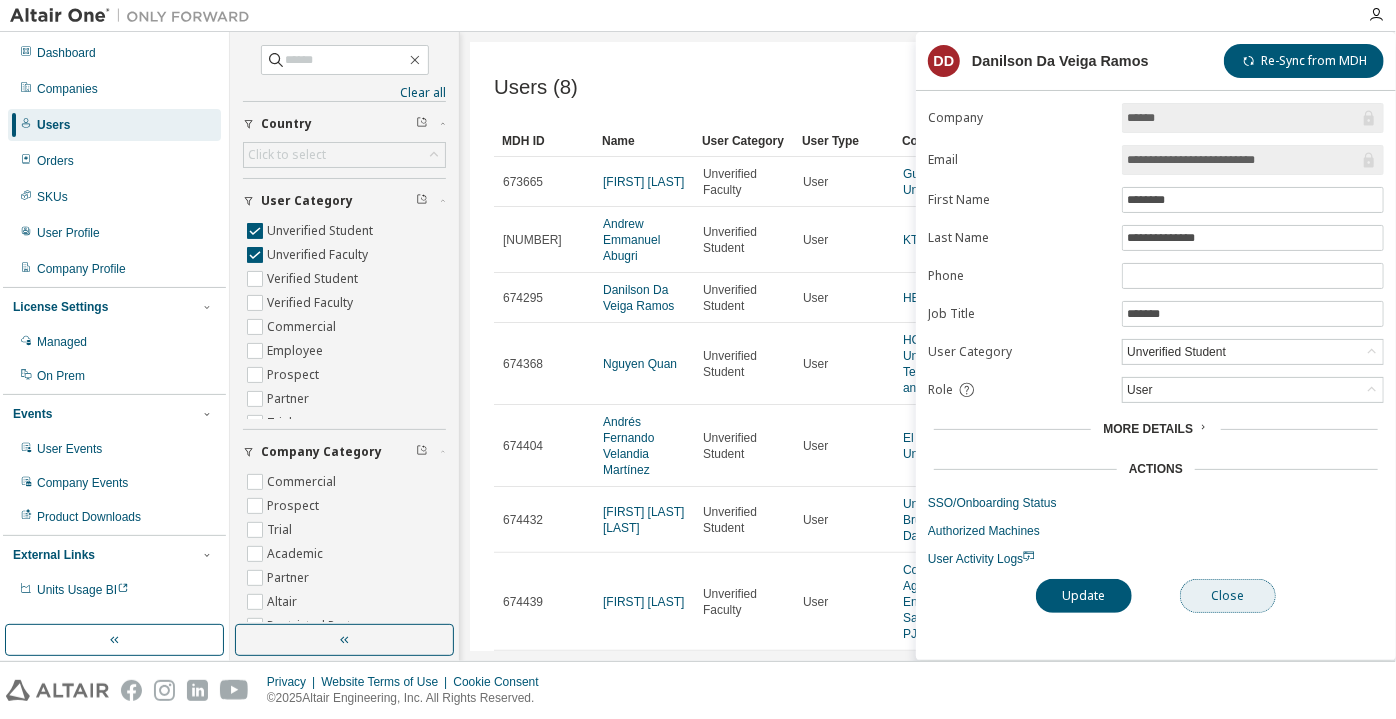 click on "Close" at bounding box center (1228, 596) 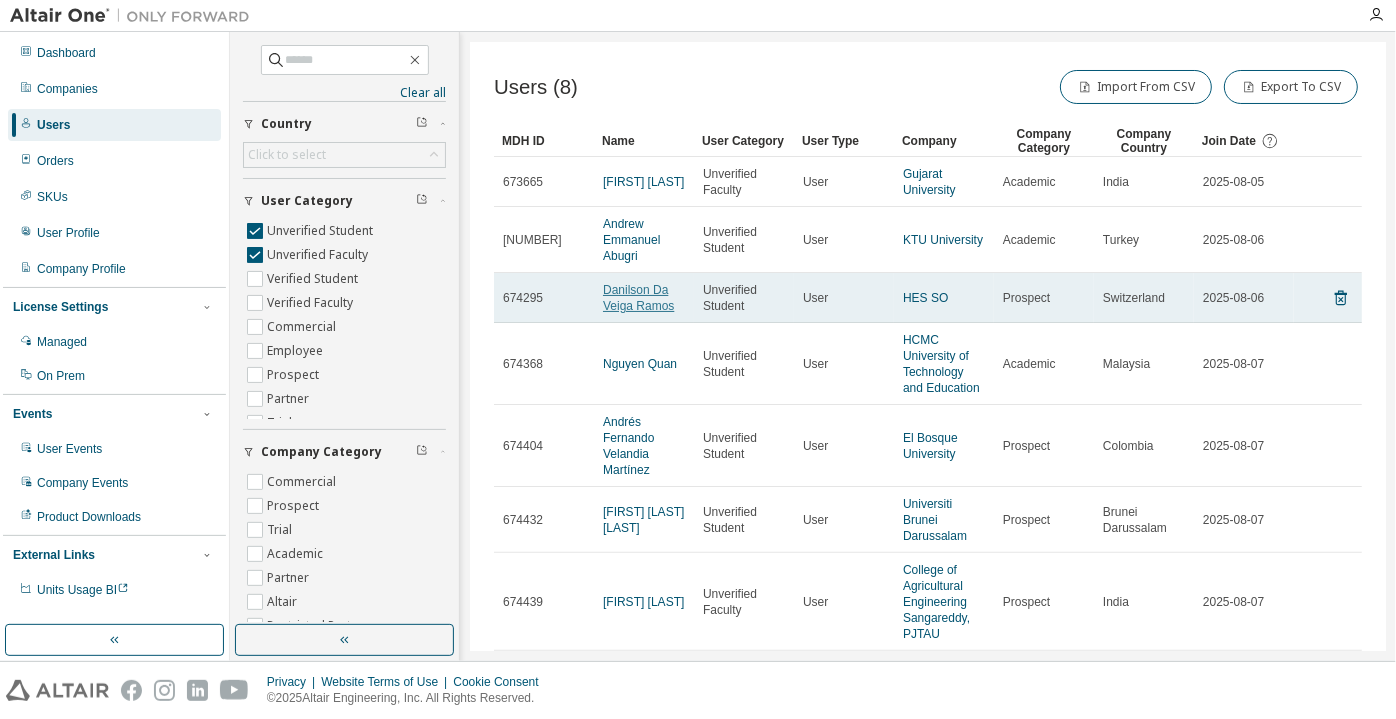 click on "Danilson Da Veiga Ramos" at bounding box center (638, 298) 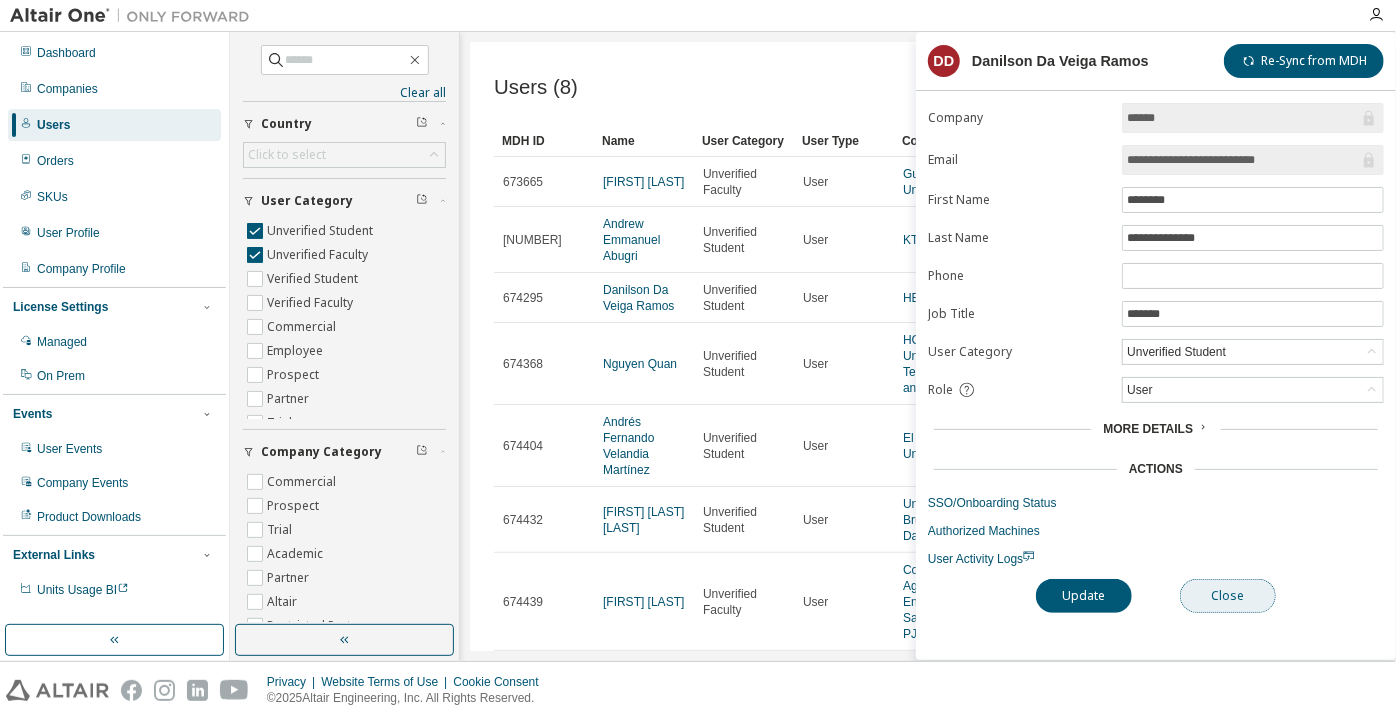 click on "Close" at bounding box center (1228, 596) 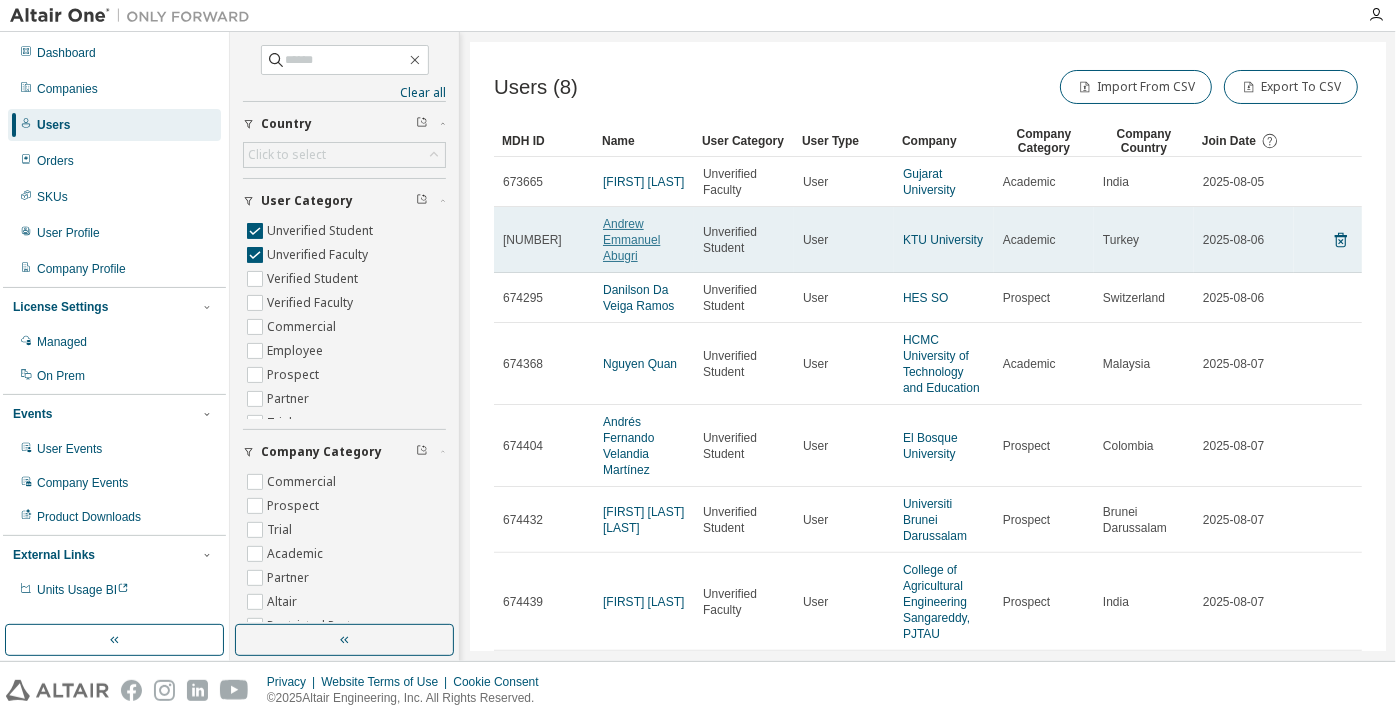 click on "Andrew Emmanuel Abugri" at bounding box center (631, 240) 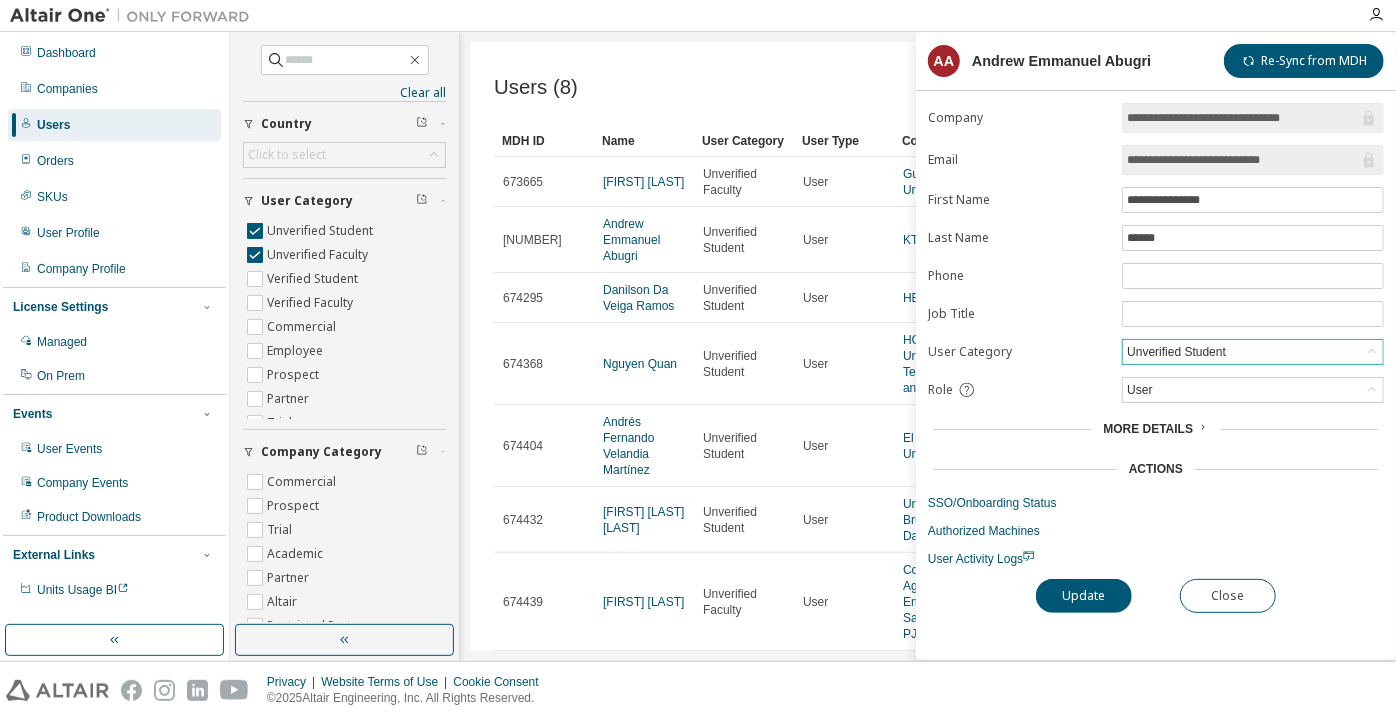 click on "Unverified Student" at bounding box center (1176, 352) 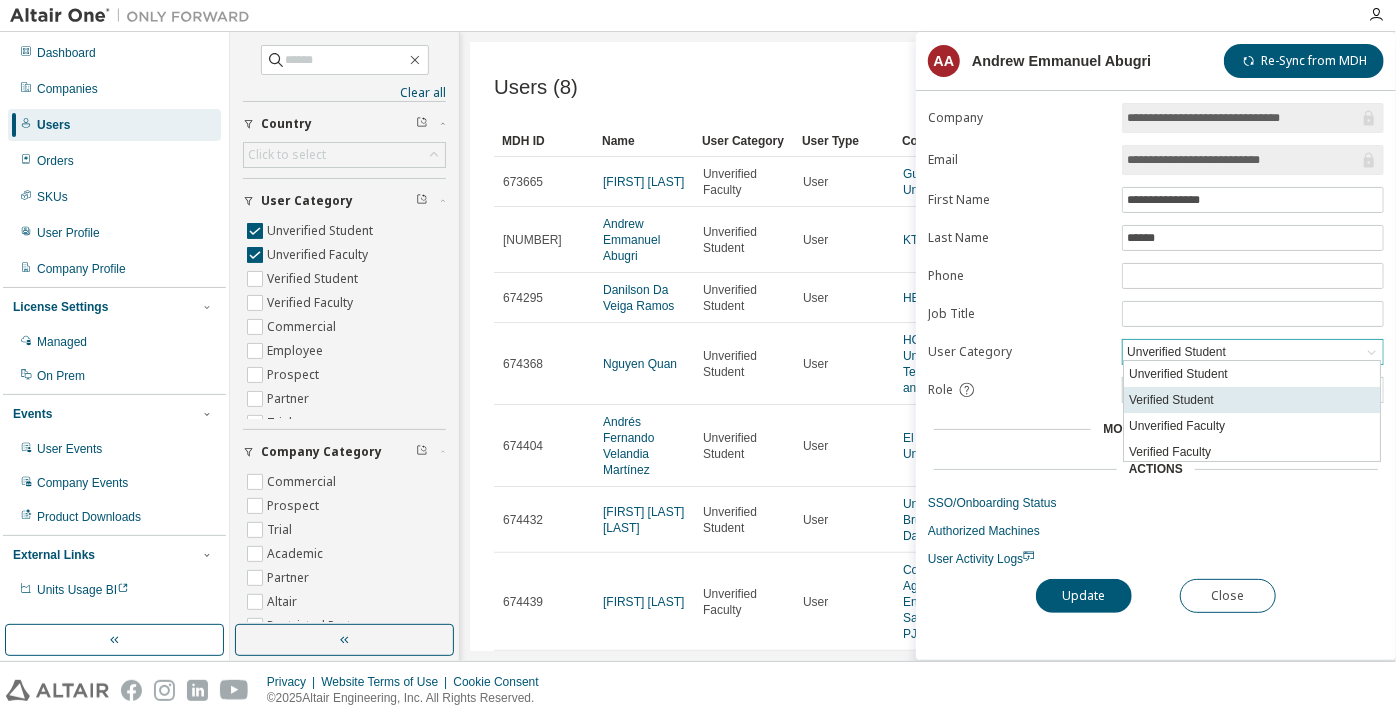 click on "Verified Student" at bounding box center [1252, 400] 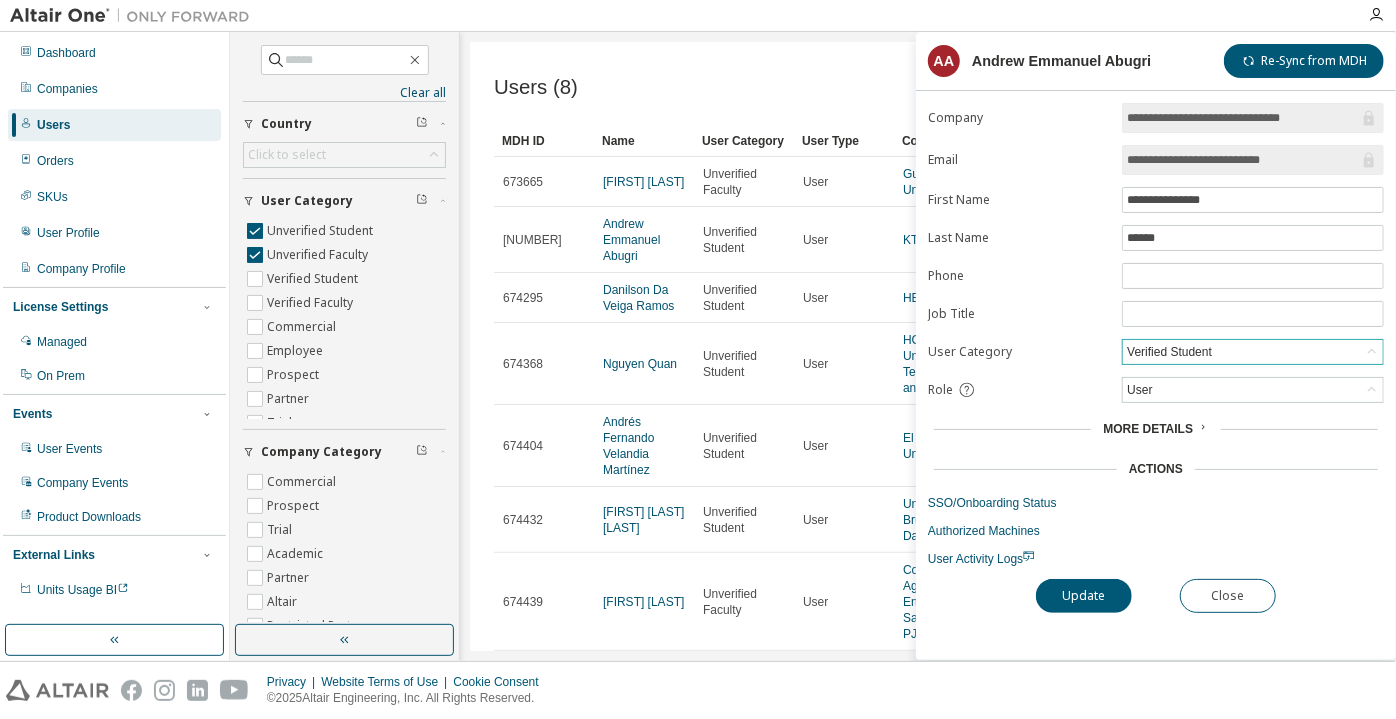 click on "**********" at bounding box center [1156, 381] 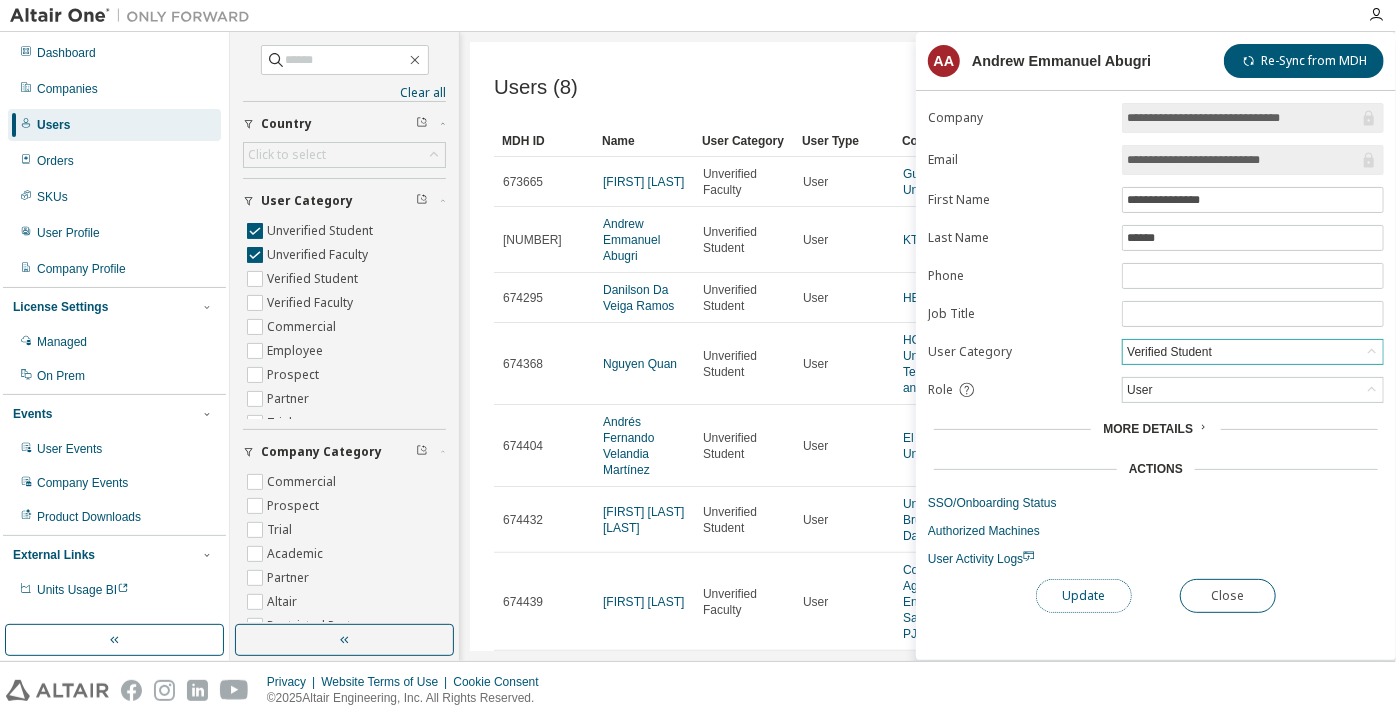click on "Update" at bounding box center (1084, 596) 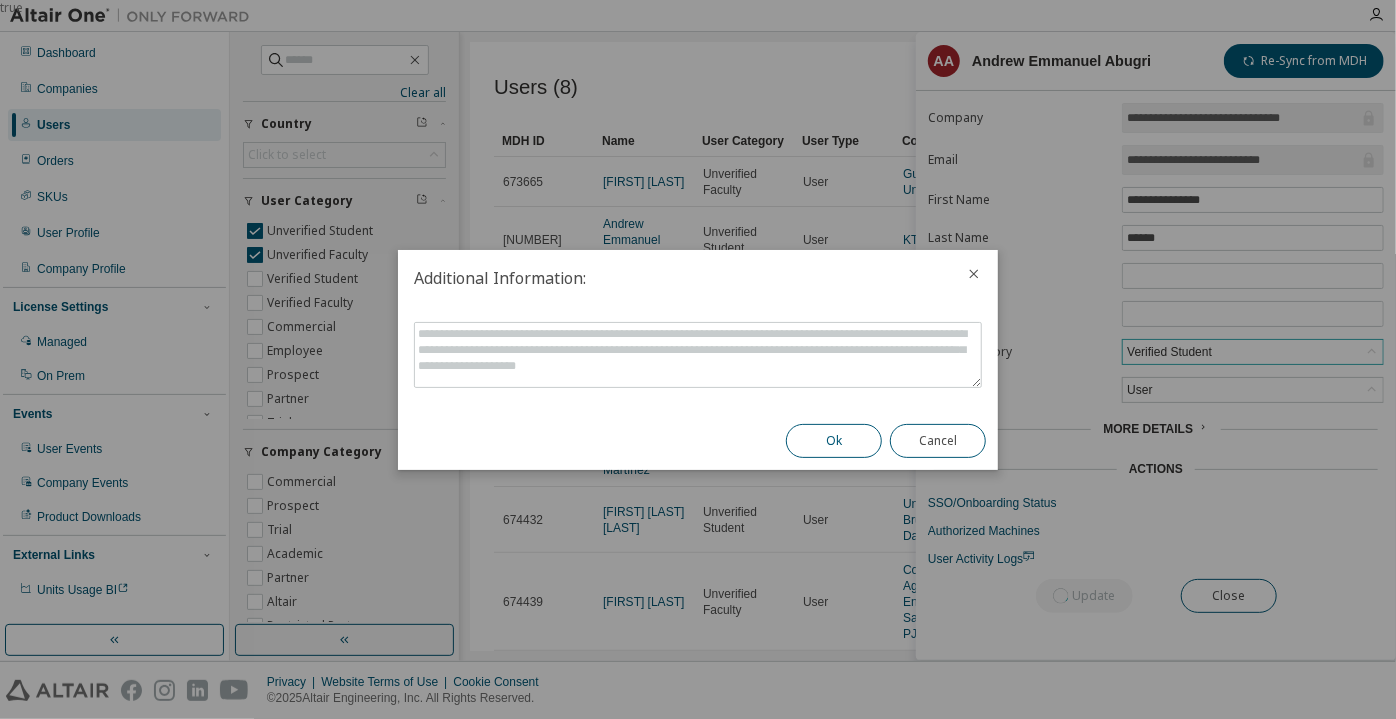 click on "Ok" at bounding box center (834, 441) 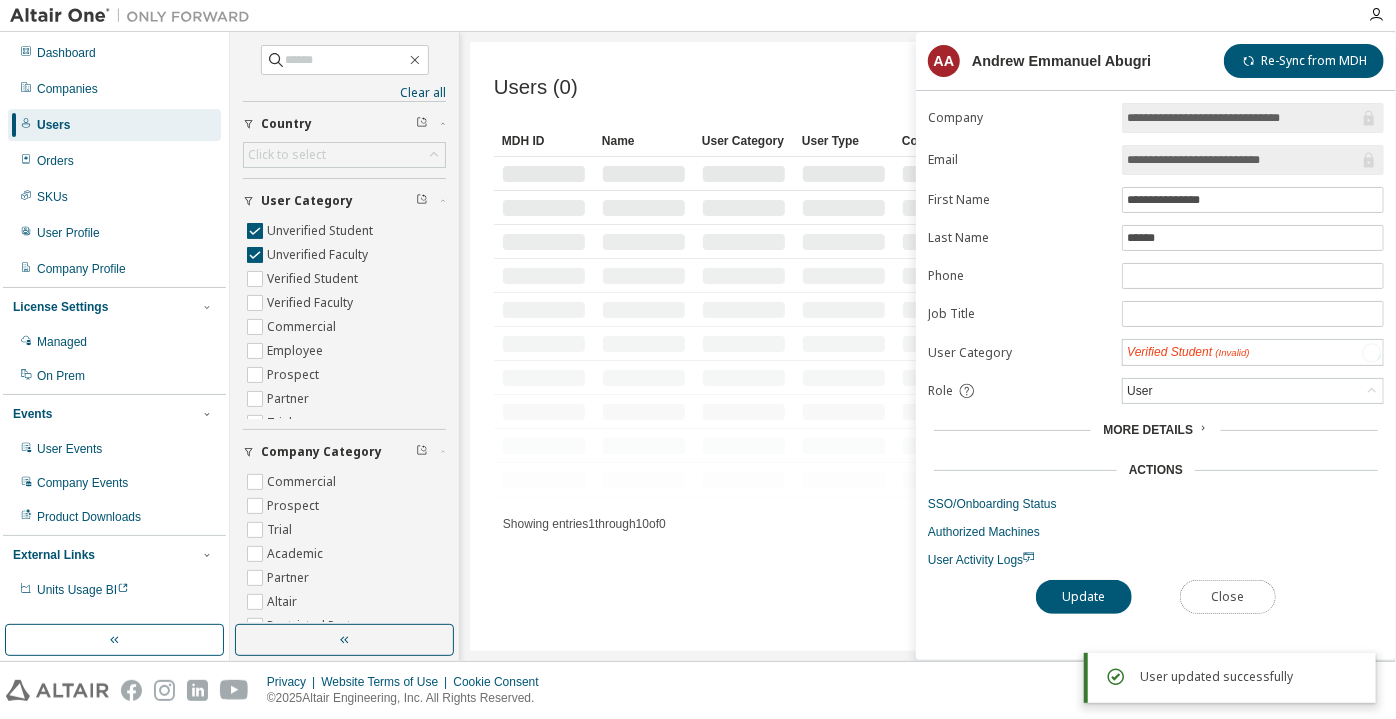 click on "Close" at bounding box center [1228, 597] 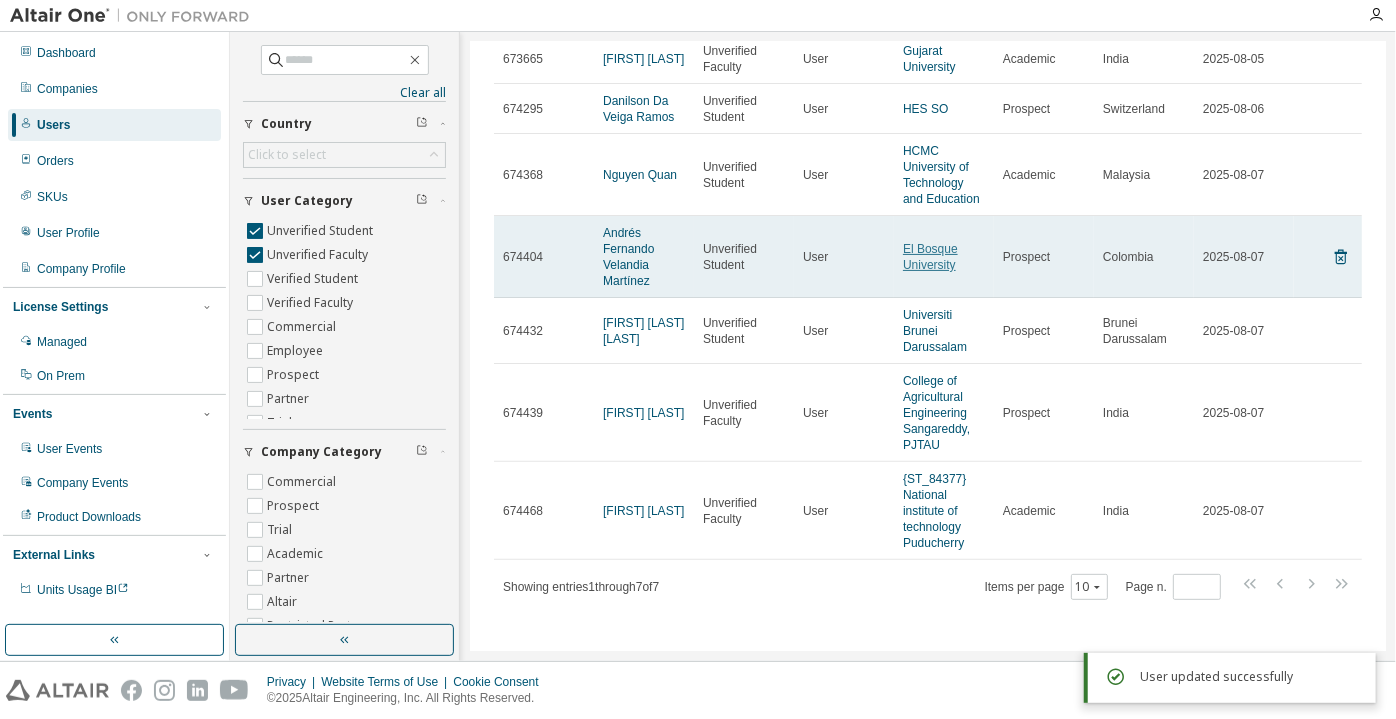 scroll, scrollTop: 32, scrollLeft: 0, axis: vertical 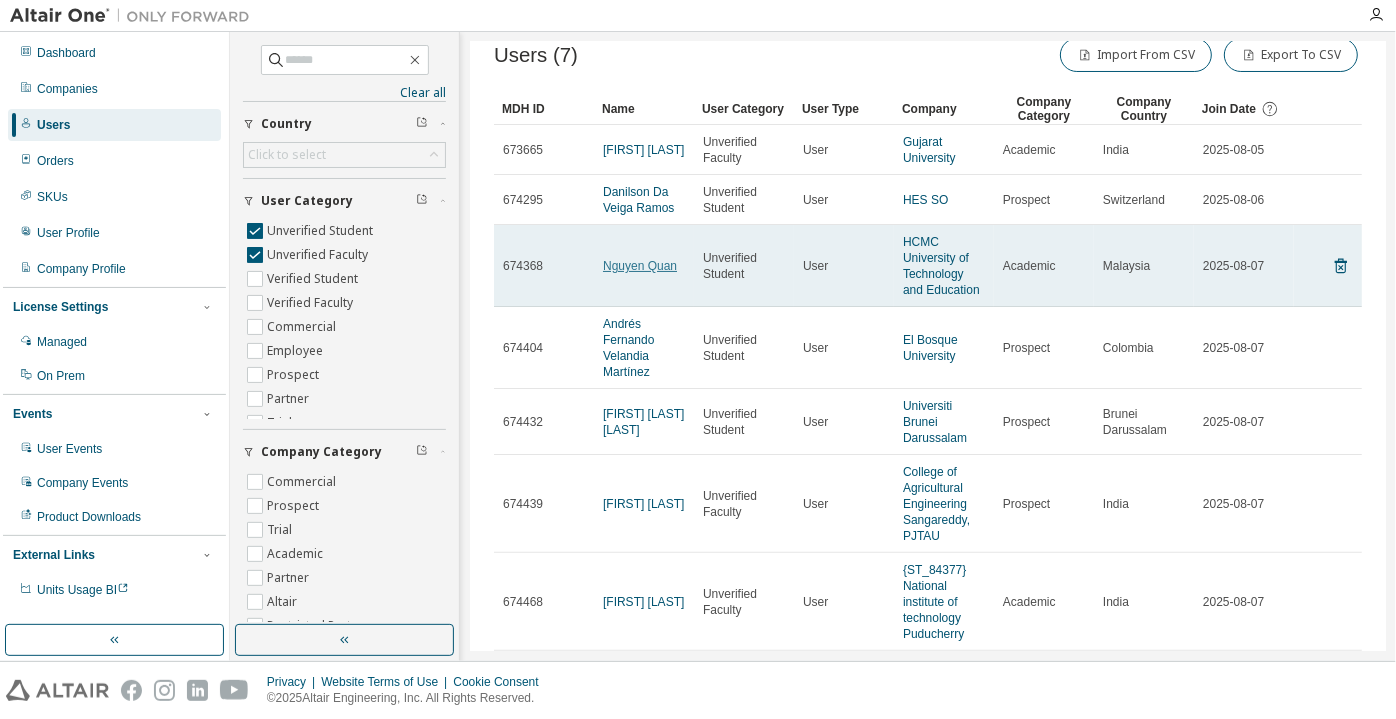 click on "Nguyen Quan" at bounding box center [640, 266] 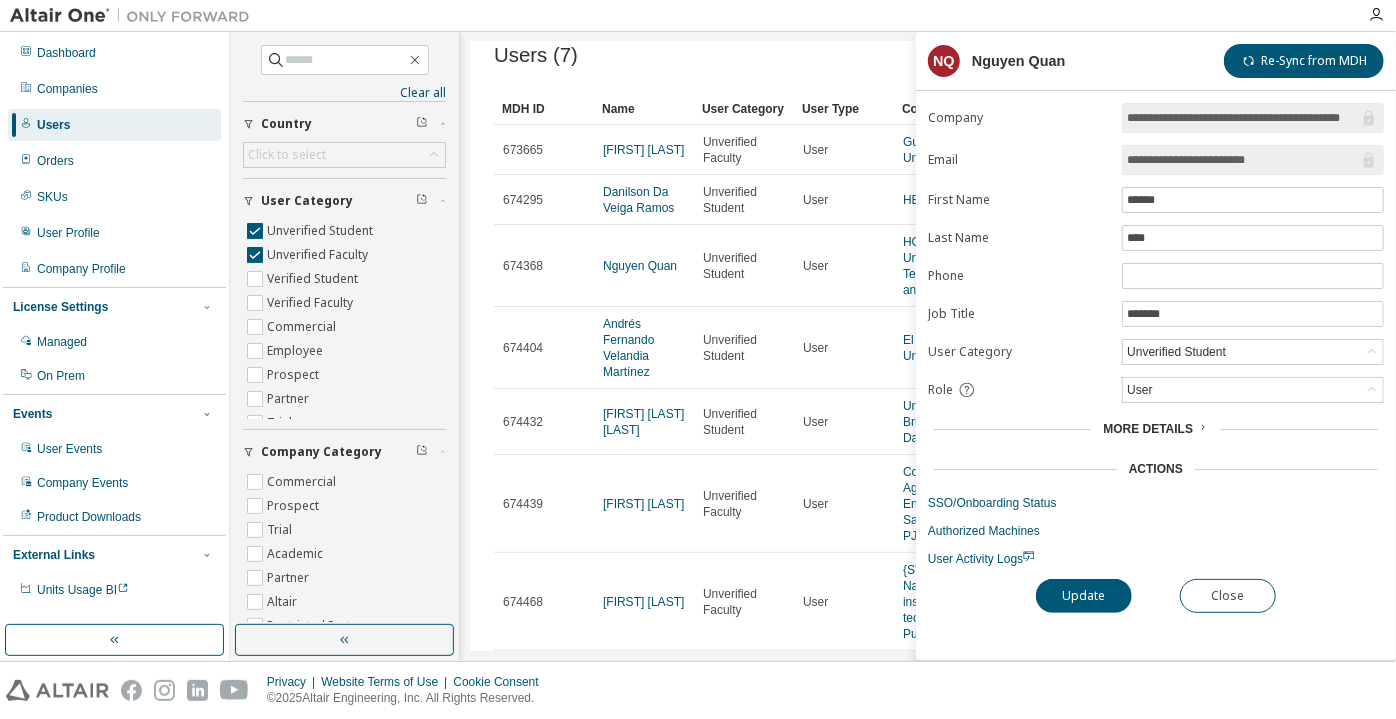 drag, startPoint x: 1293, startPoint y: 156, endPoint x: 1195, endPoint y: 160, distance: 98.0816 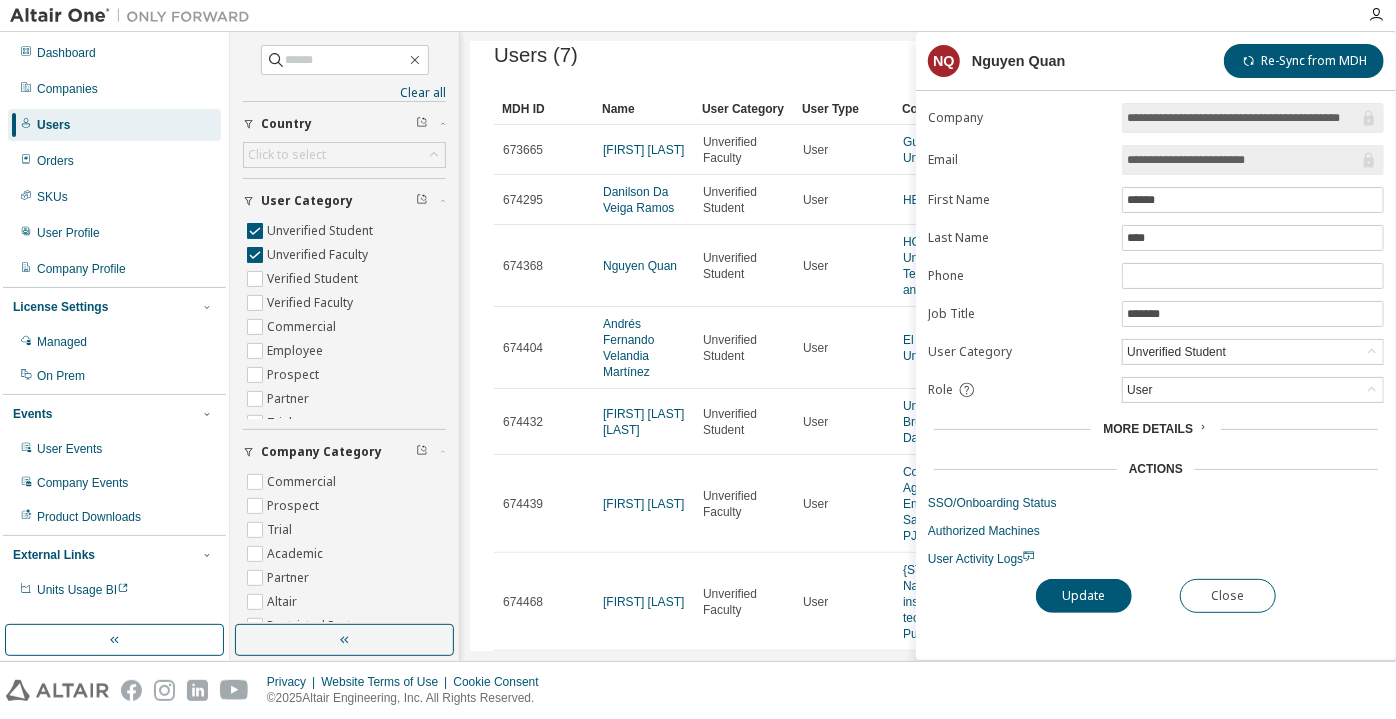 click on "**********" at bounding box center [1156, 335] 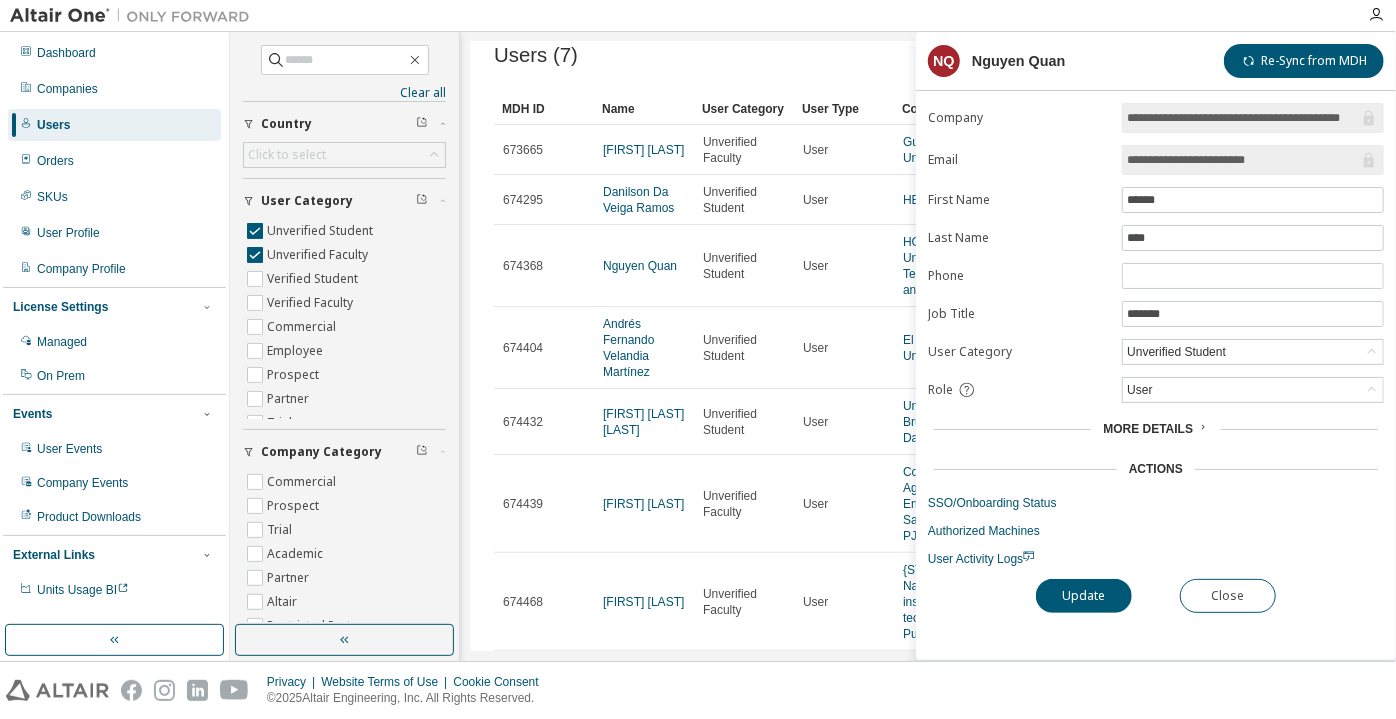 click on "**********" at bounding box center [1243, 160] 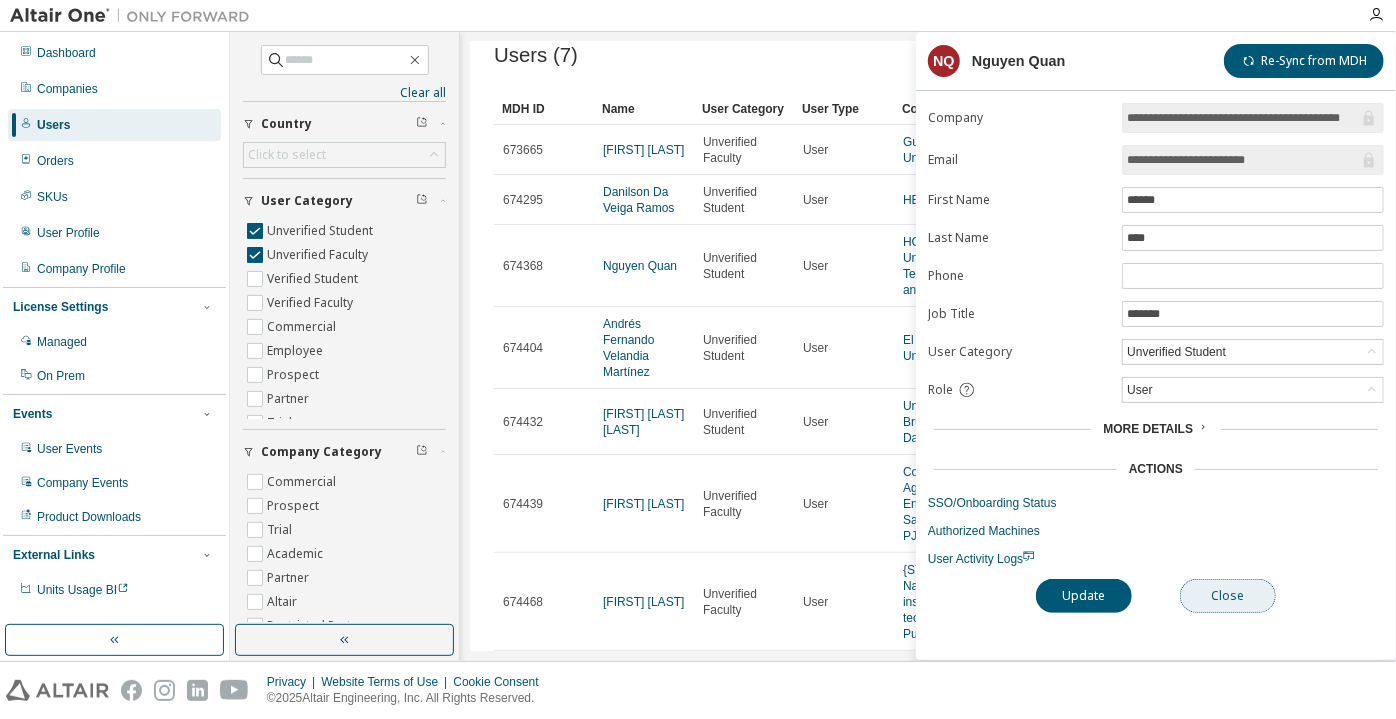 click on "Close" at bounding box center [1228, 596] 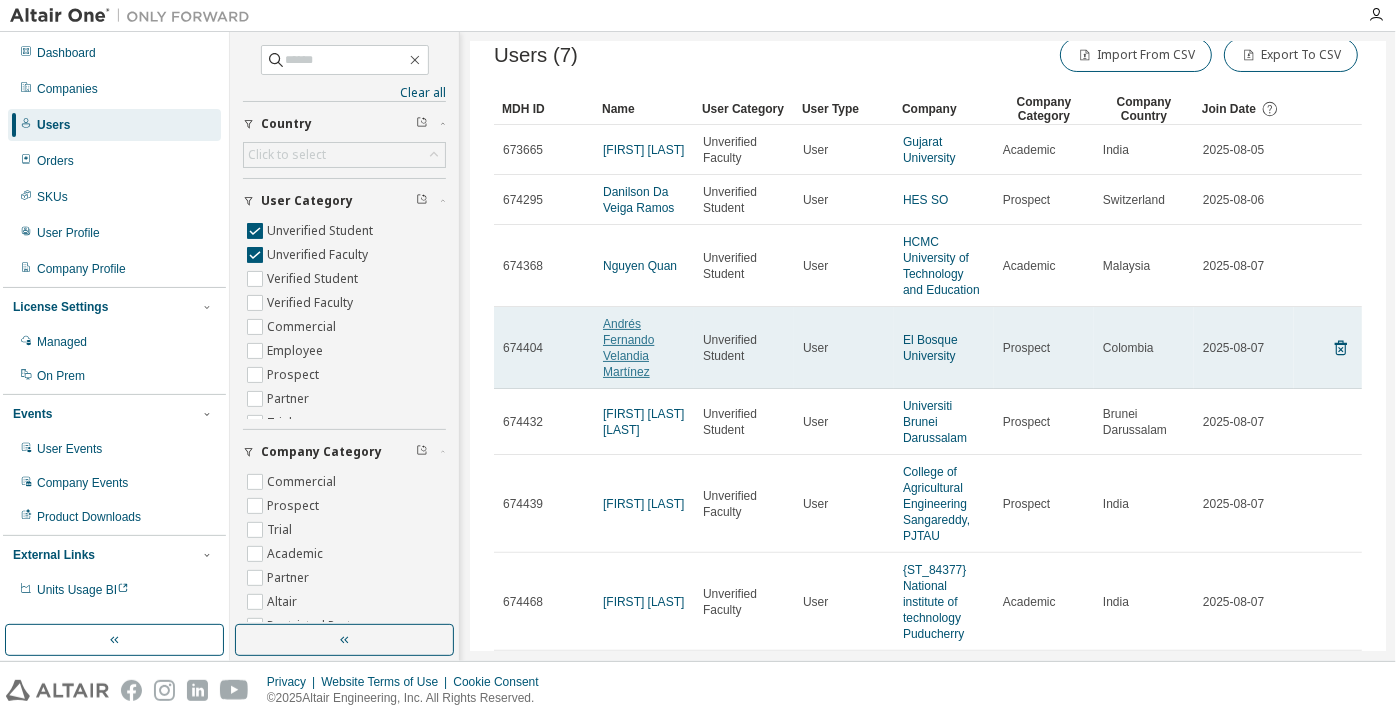click on "Andrés Fernando Velandia Martínez" at bounding box center [628, 348] 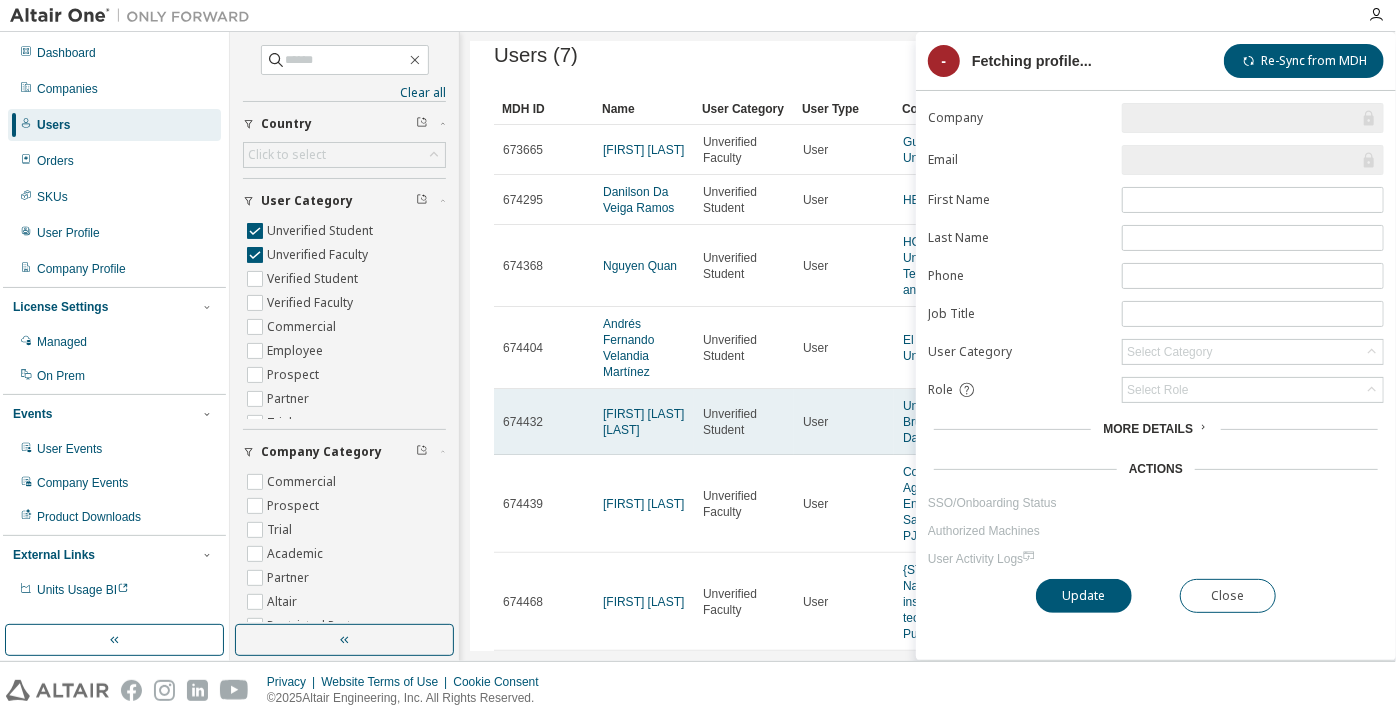 scroll, scrollTop: 123, scrollLeft: 0, axis: vertical 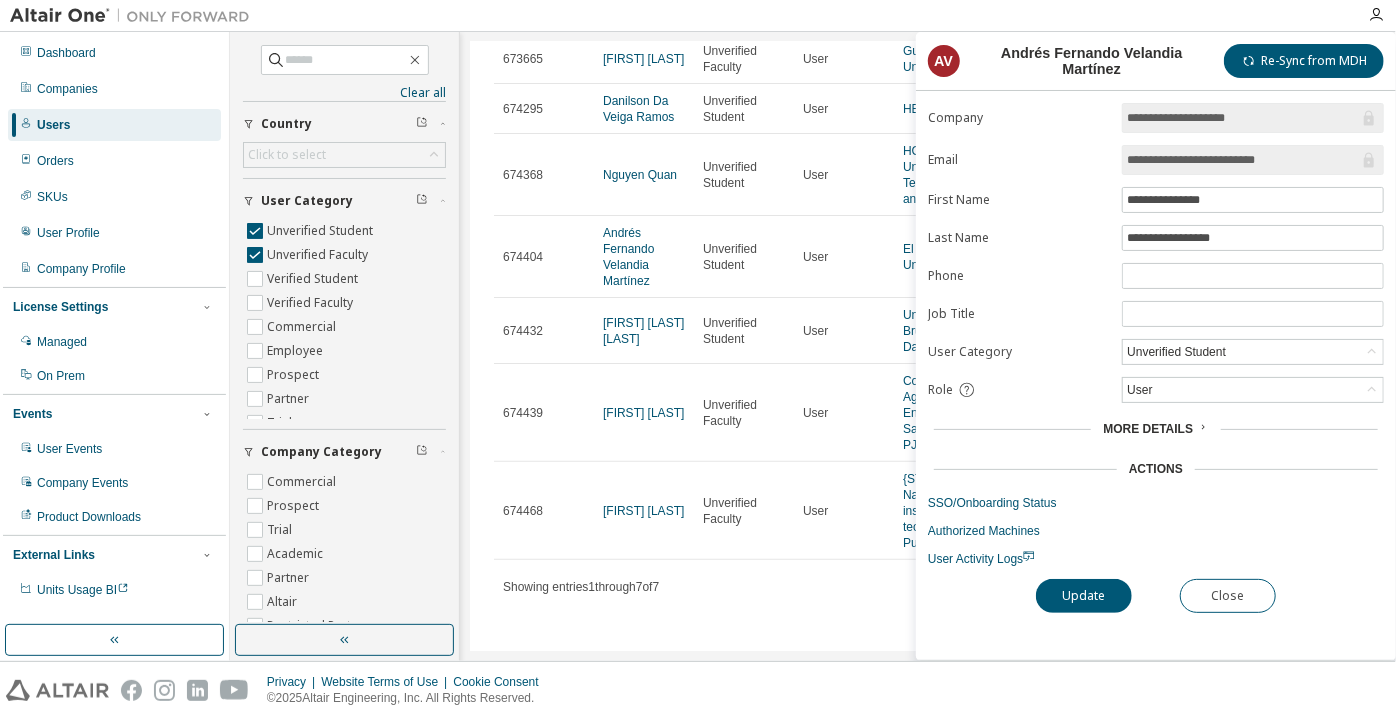 drag, startPoint x: 1303, startPoint y: 148, endPoint x: 1197, endPoint y: 153, distance: 106.11786 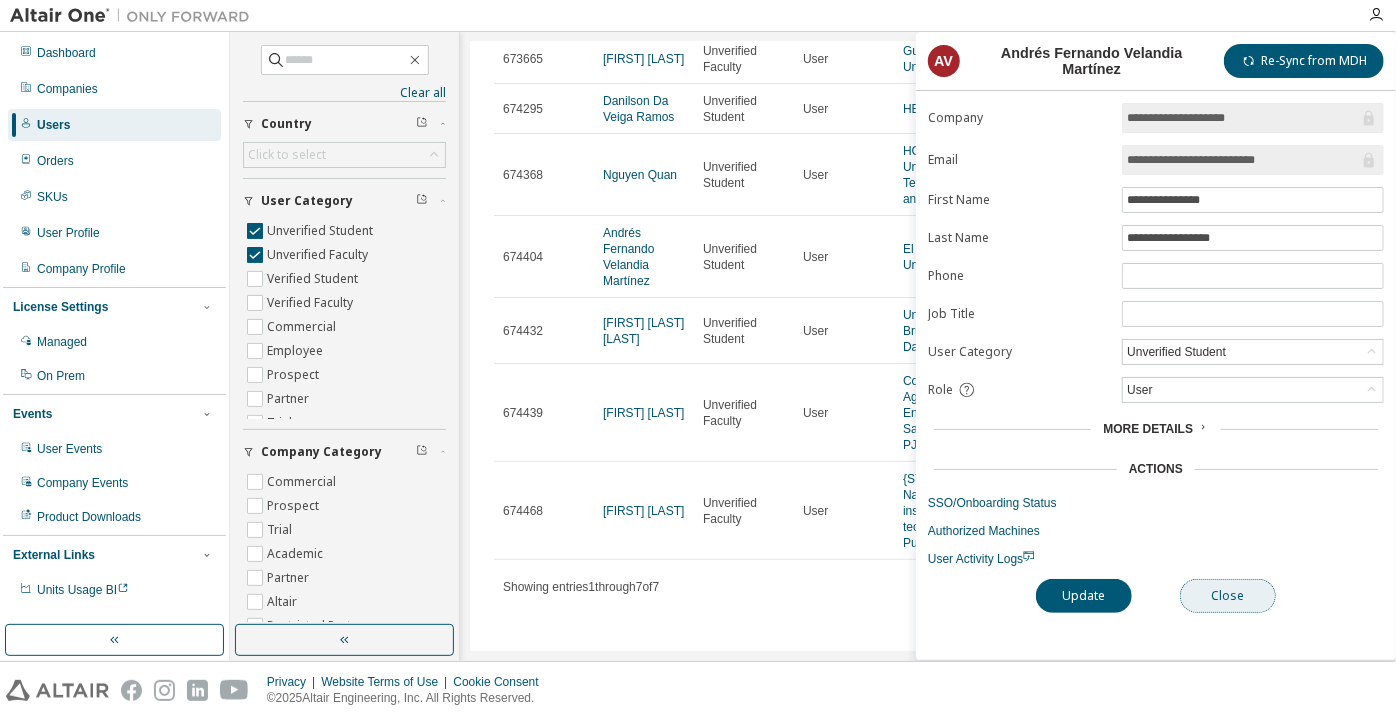 click on "Close" at bounding box center (1228, 596) 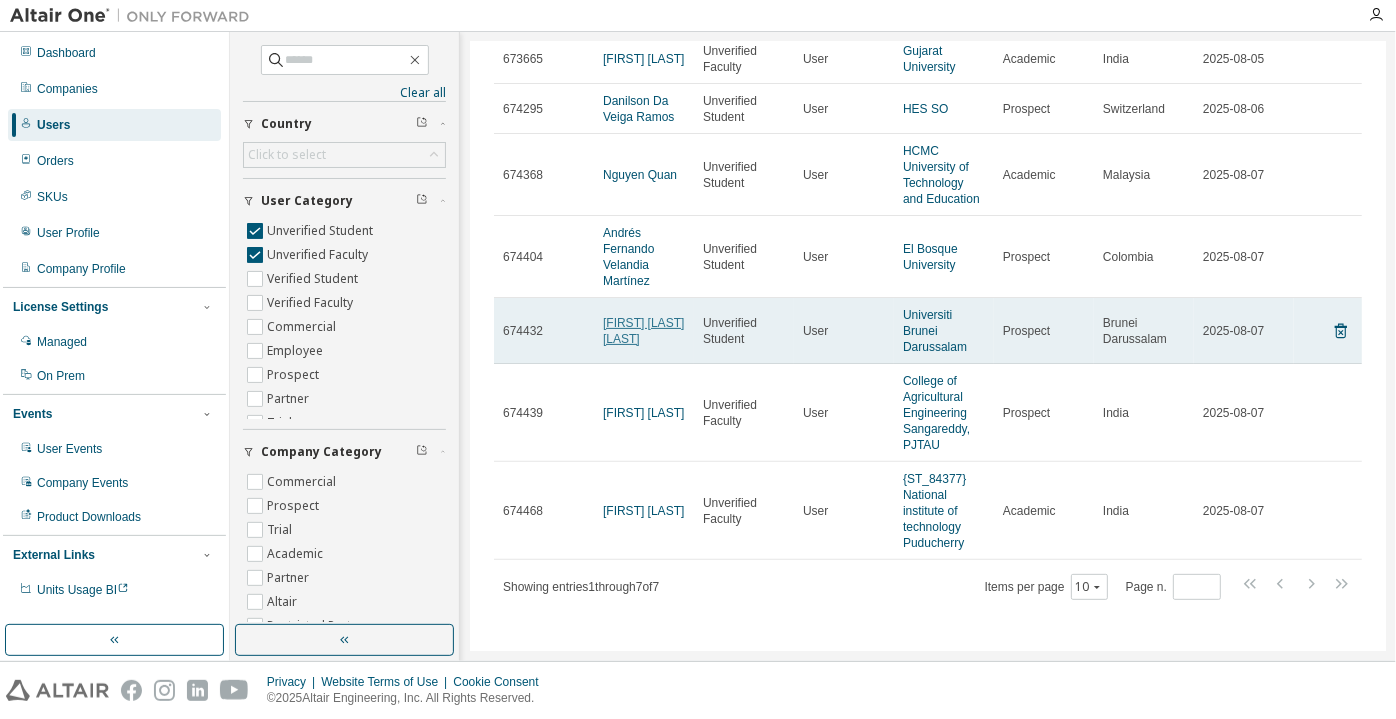 click on "Nur Shaidatul Najihah Matussin" at bounding box center (643, 331) 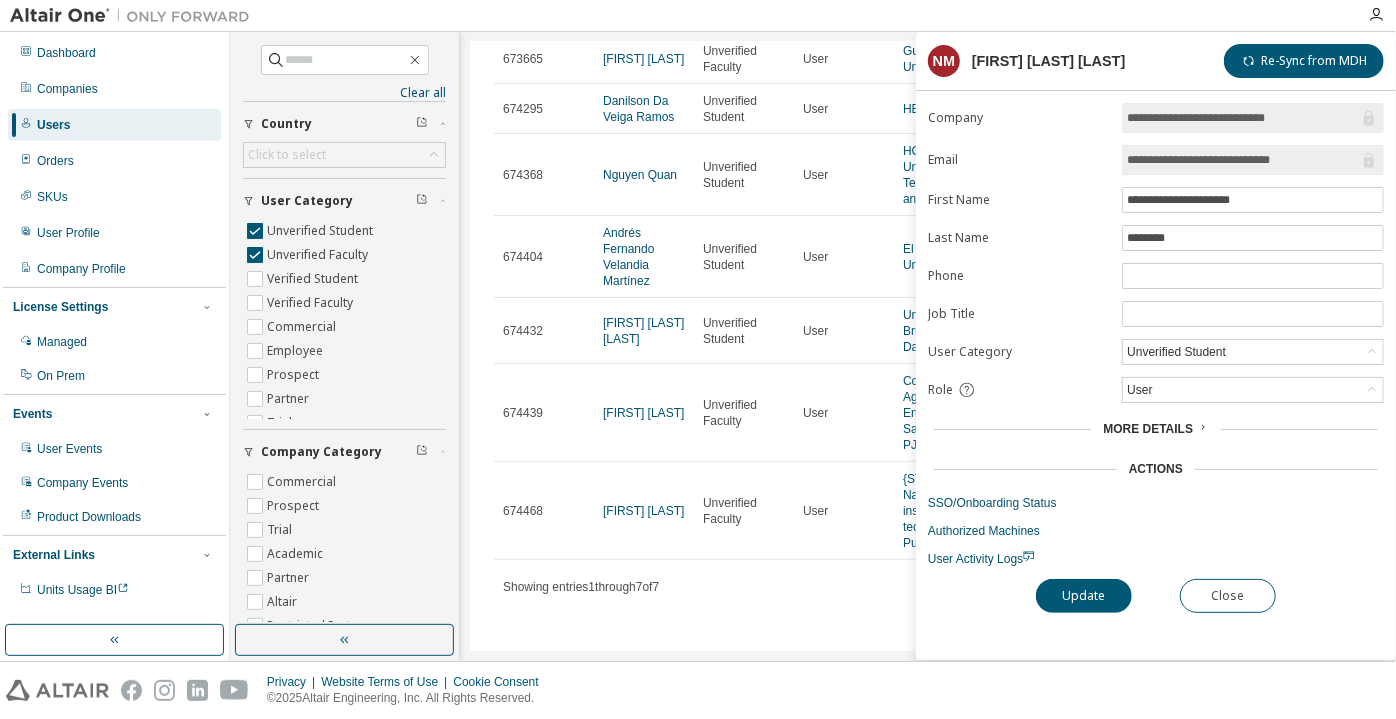 drag, startPoint x: 1315, startPoint y: 146, endPoint x: 1277, endPoint y: 148, distance: 38.052597 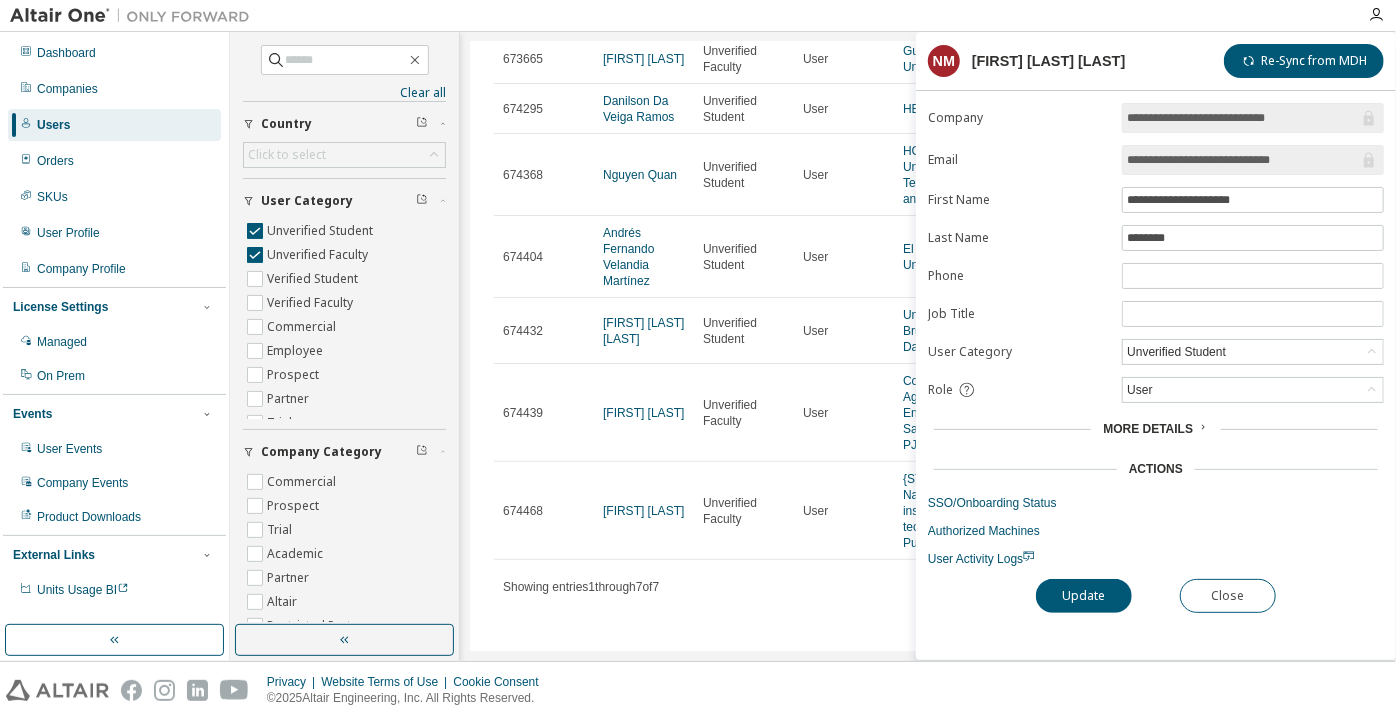 drag, startPoint x: 1245, startPoint y: 159, endPoint x: 1352, endPoint y: 175, distance: 108.18965 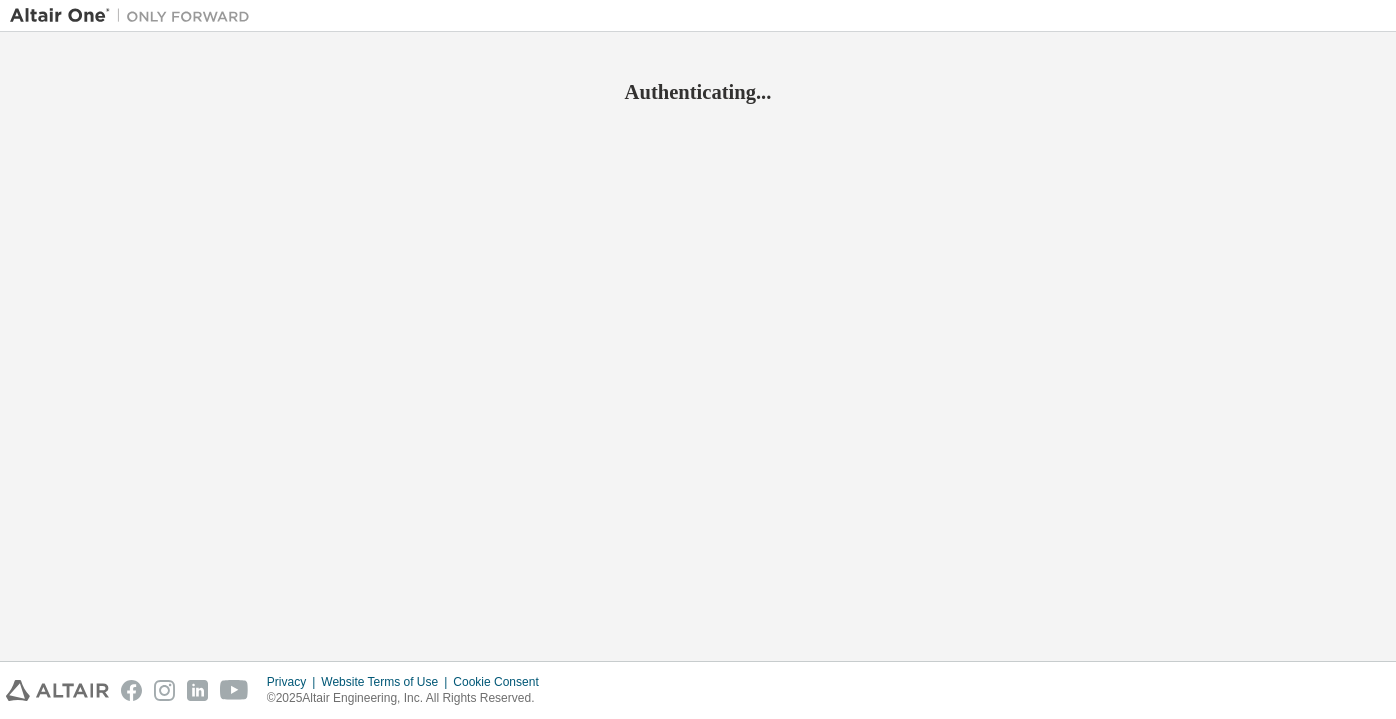 scroll, scrollTop: 0, scrollLeft: 0, axis: both 